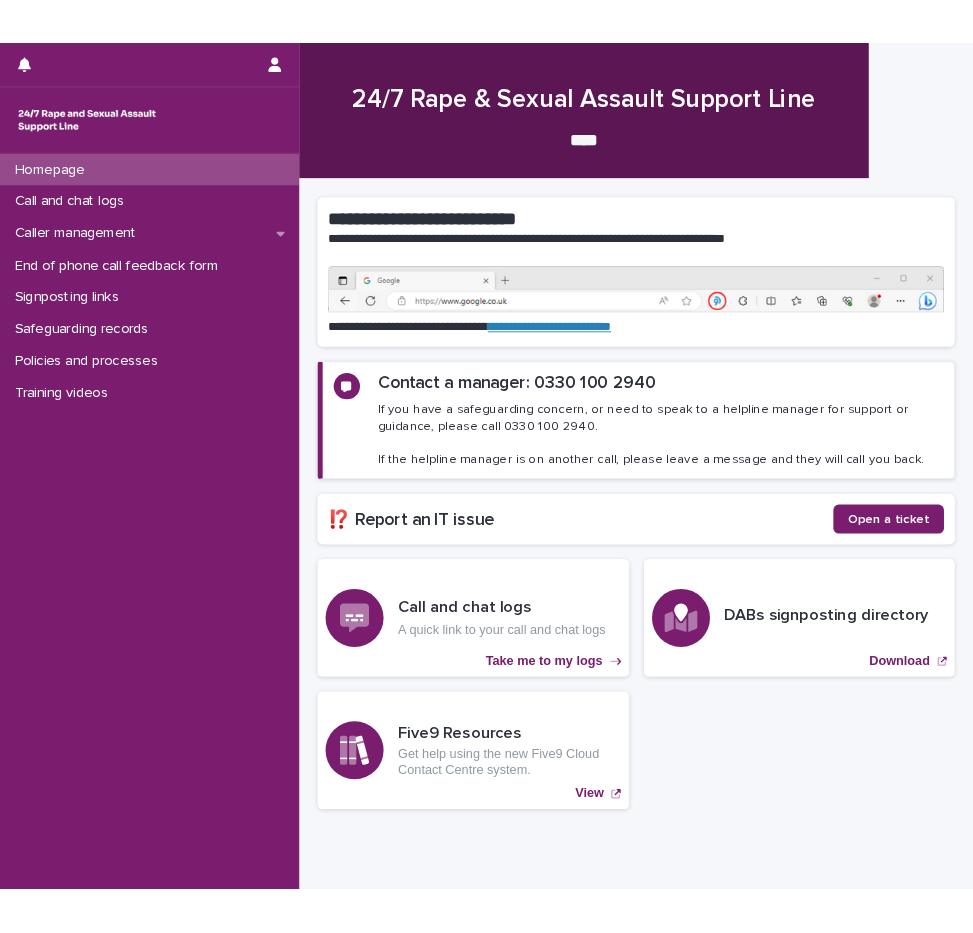 scroll, scrollTop: 0, scrollLeft: 0, axis: both 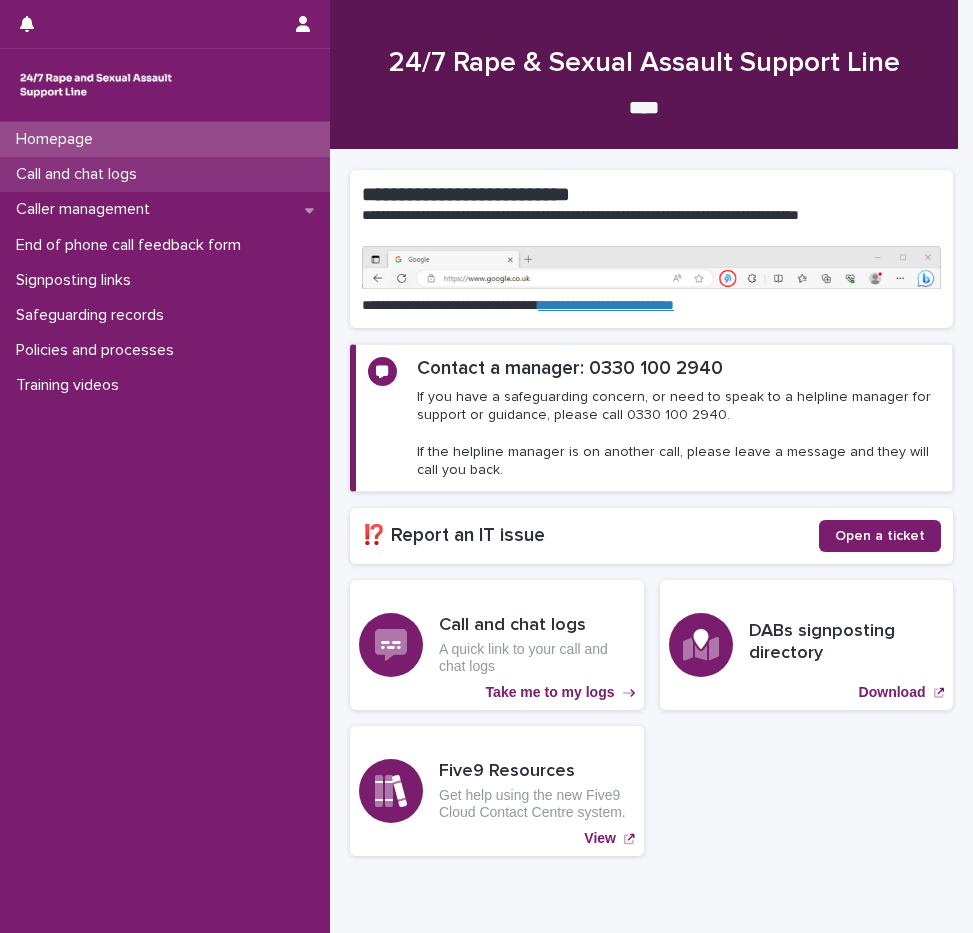 click on "Call and chat logs" at bounding box center (165, 174) 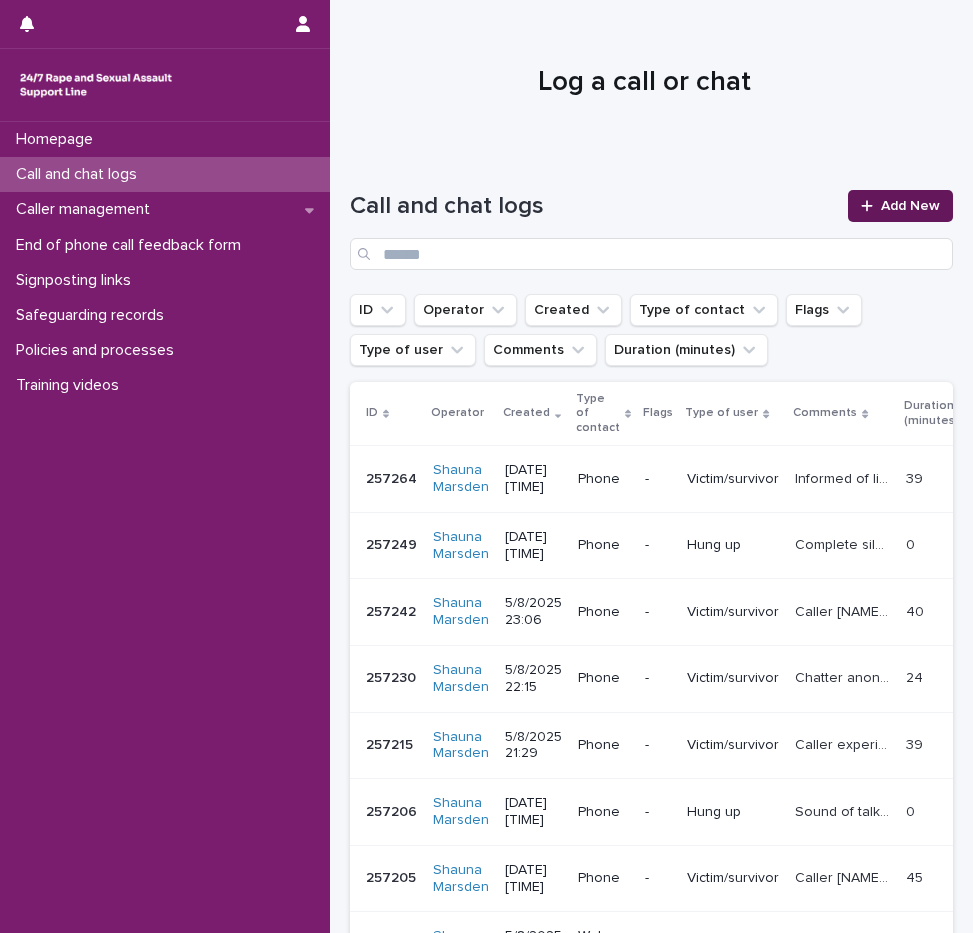 click on "Add New" at bounding box center [900, 206] 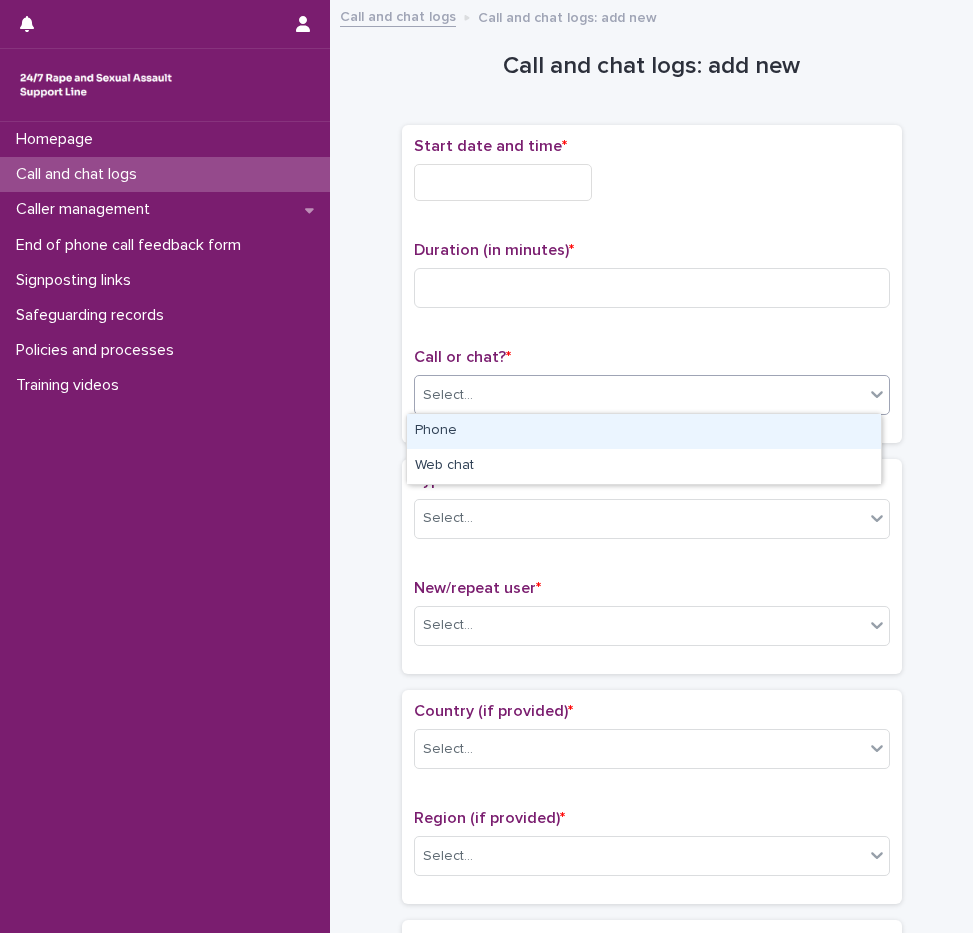 click on "Select..." at bounding box center (639, 395) 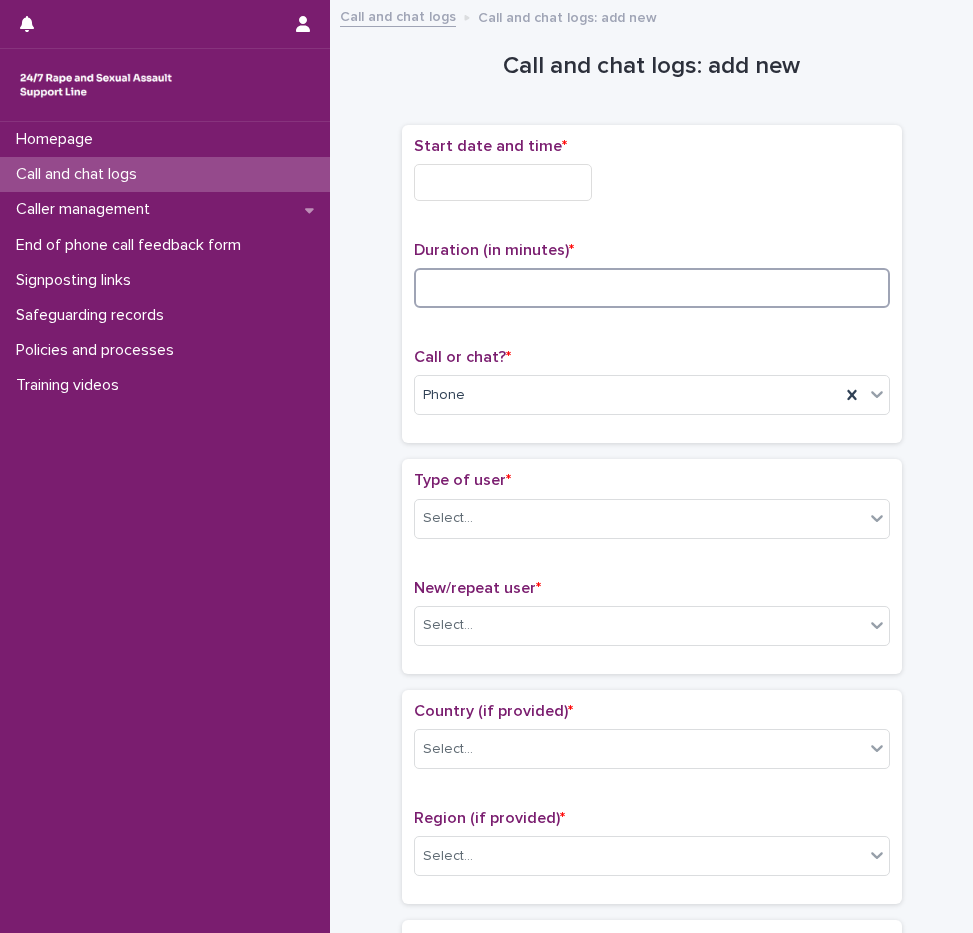 click at bounding box center [652, 288] 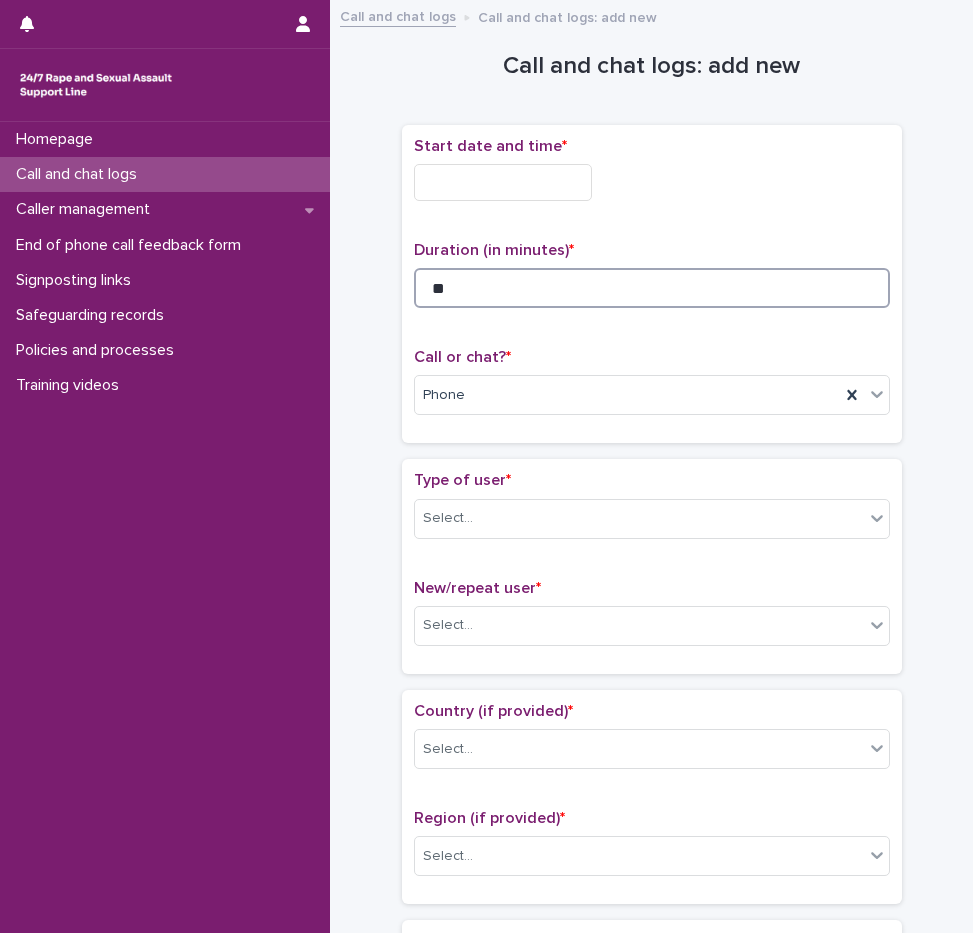 type on "**" 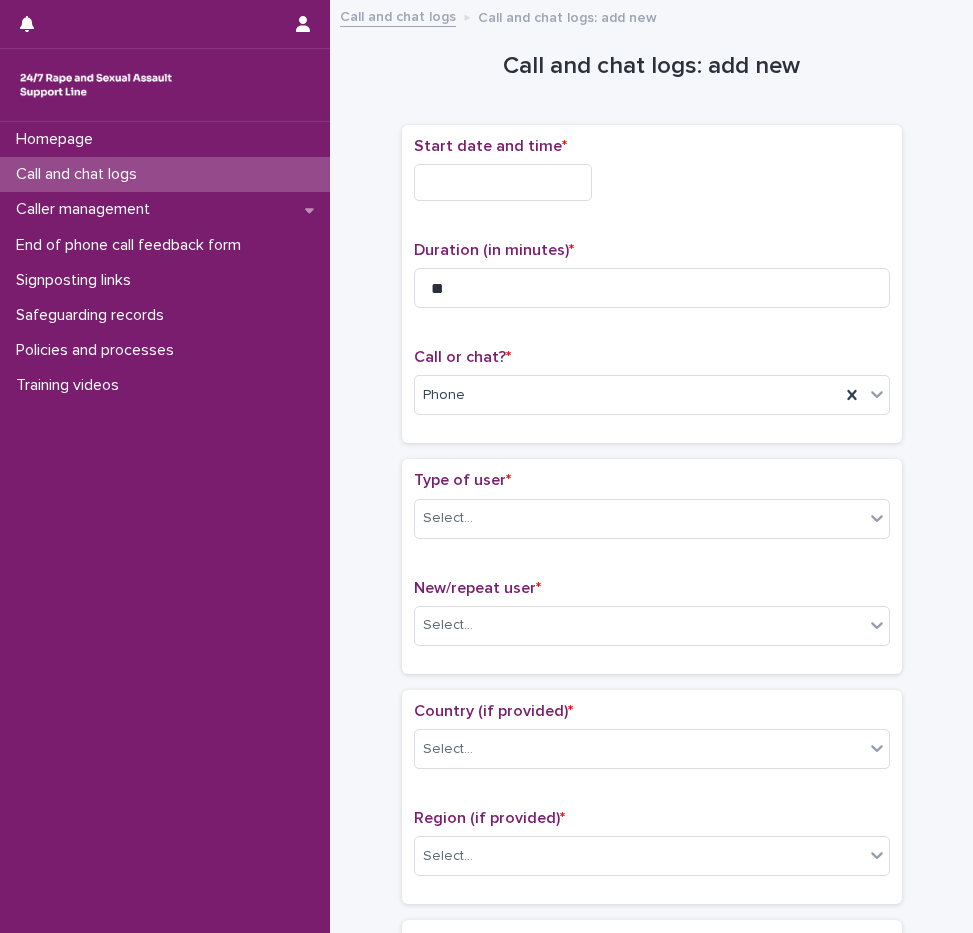 click at bounding box center [503, 182] 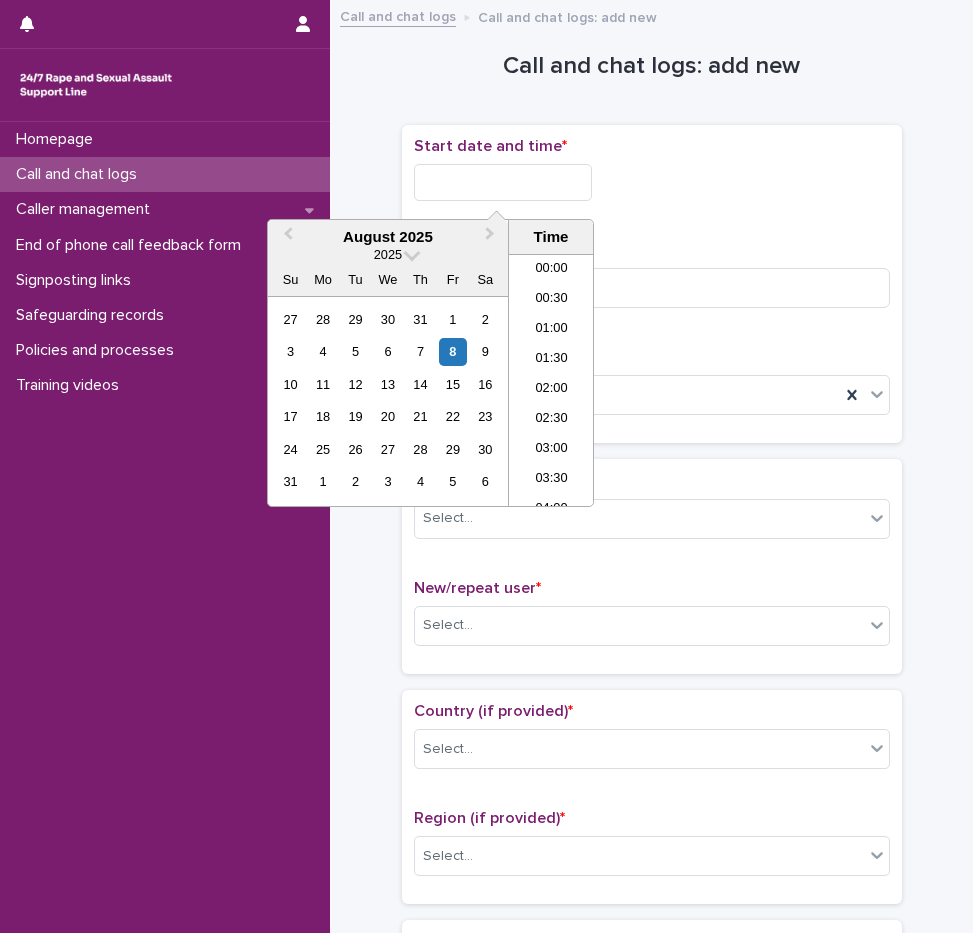scroll, scrollTop: 1120, scrollLeft: 0, axis: vertical 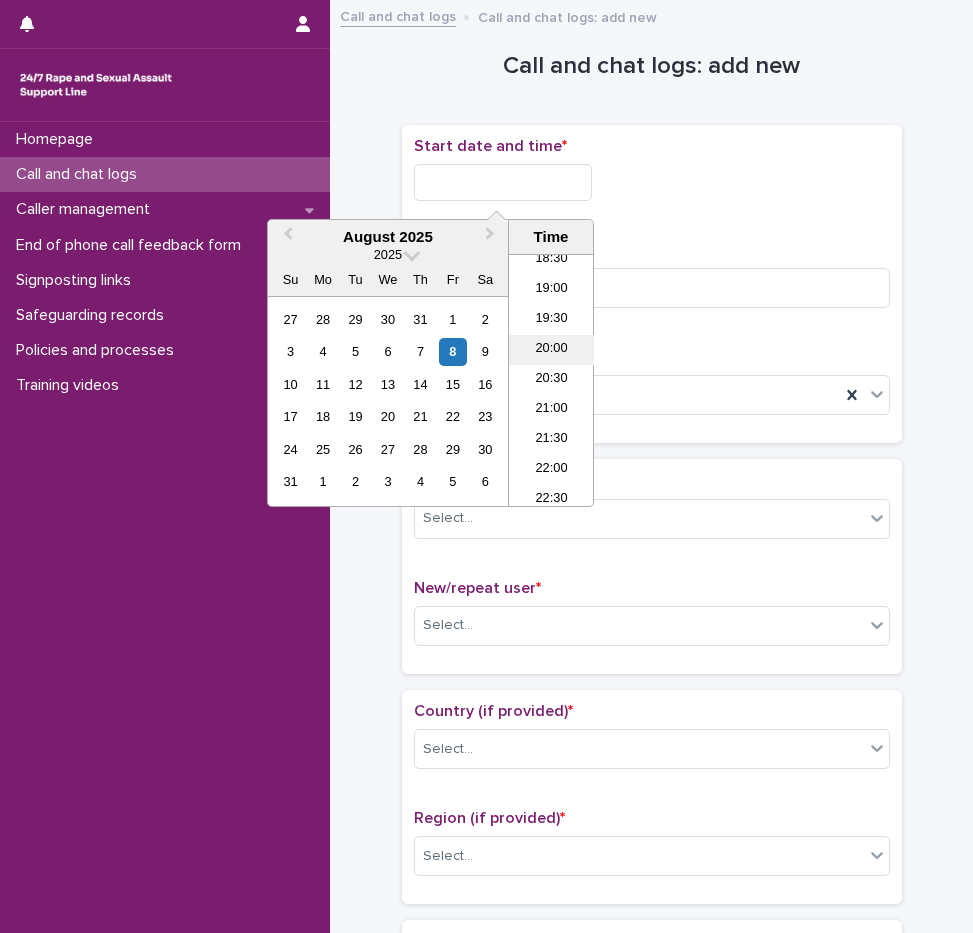 click on "20:00" at bounding box center (551, 350) 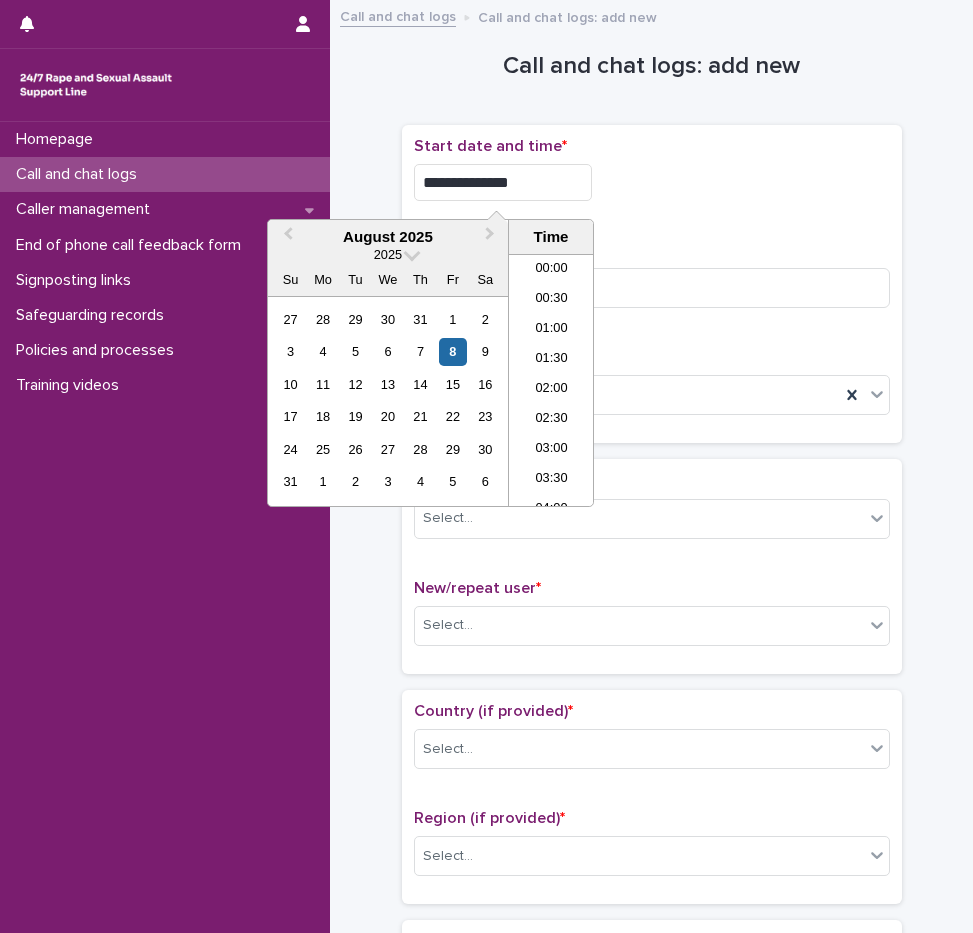 click on "**********" at bounding box center (503, 182) 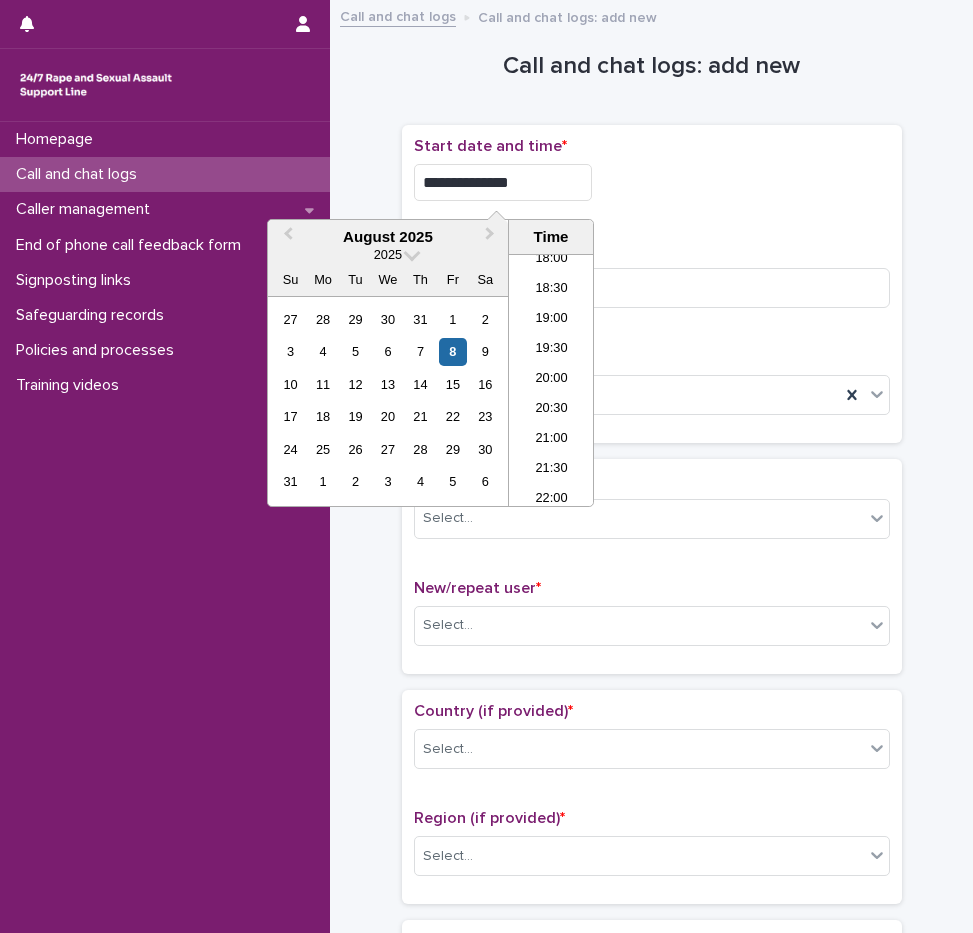 type on "**********" 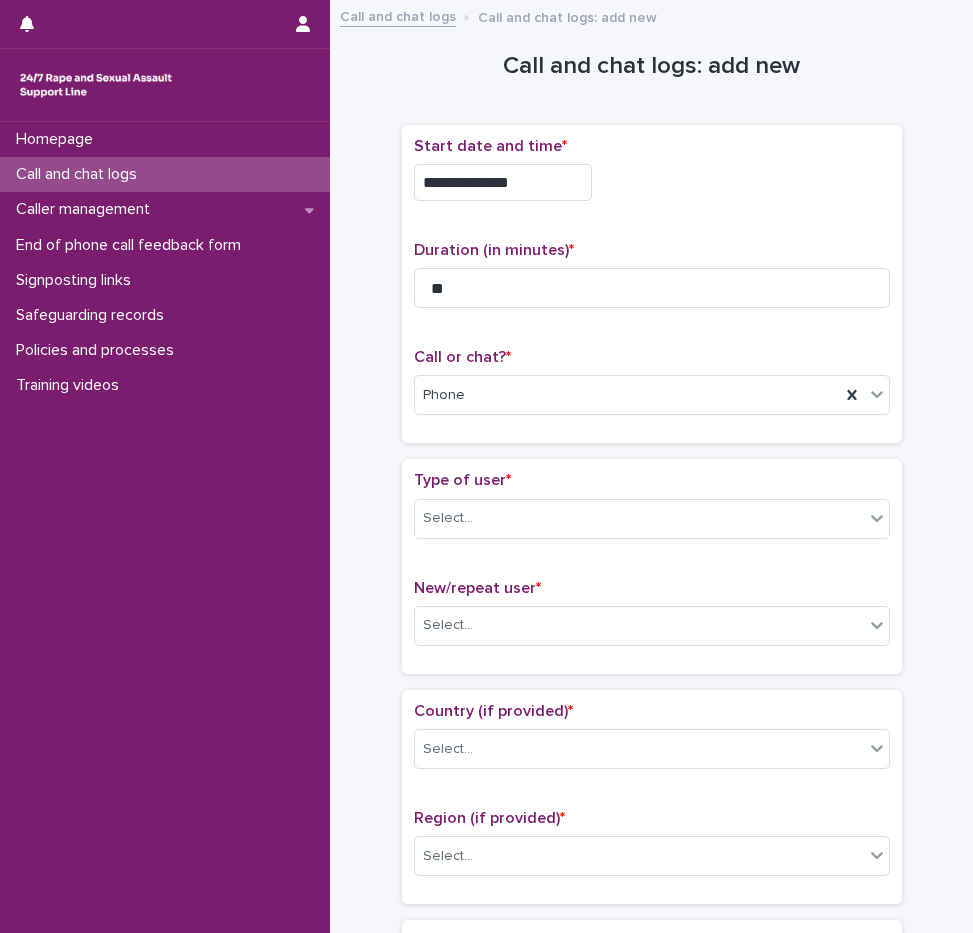 click on "**********" at bounding box center (652, 177) 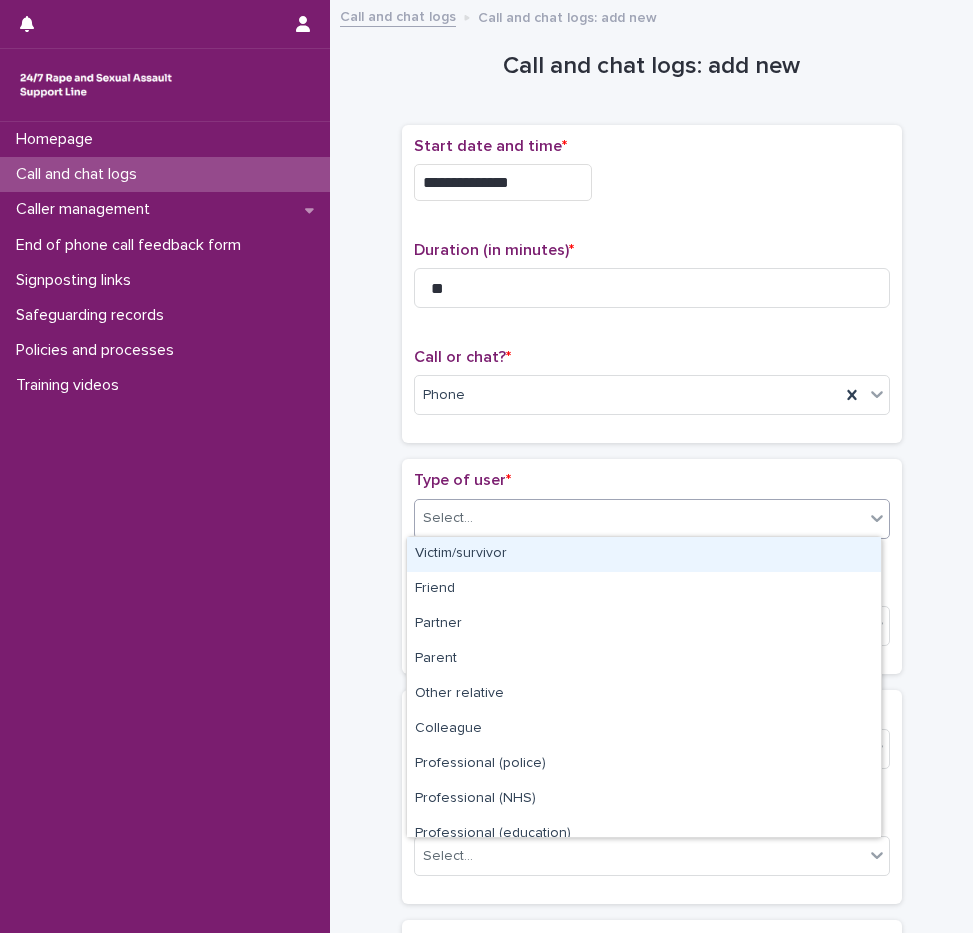 click on "Select..." at bounding box center [639, 518] 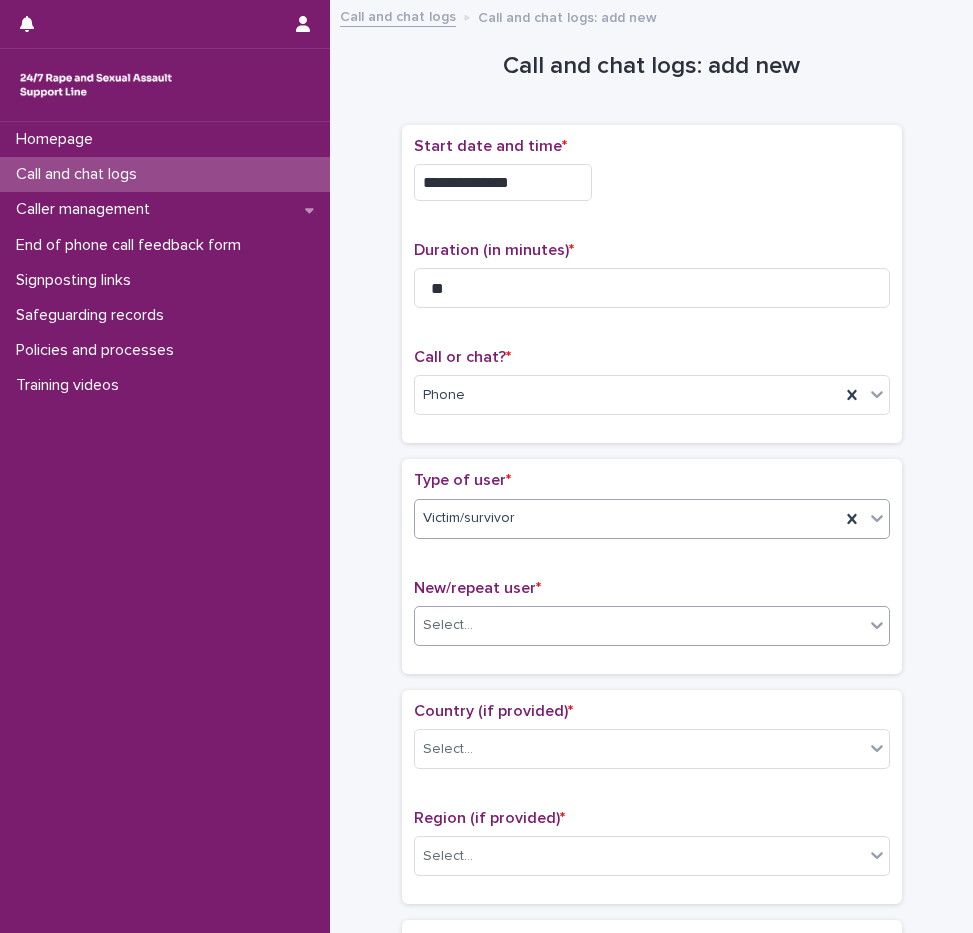click on "Select..." at bounding box center (639, 625) 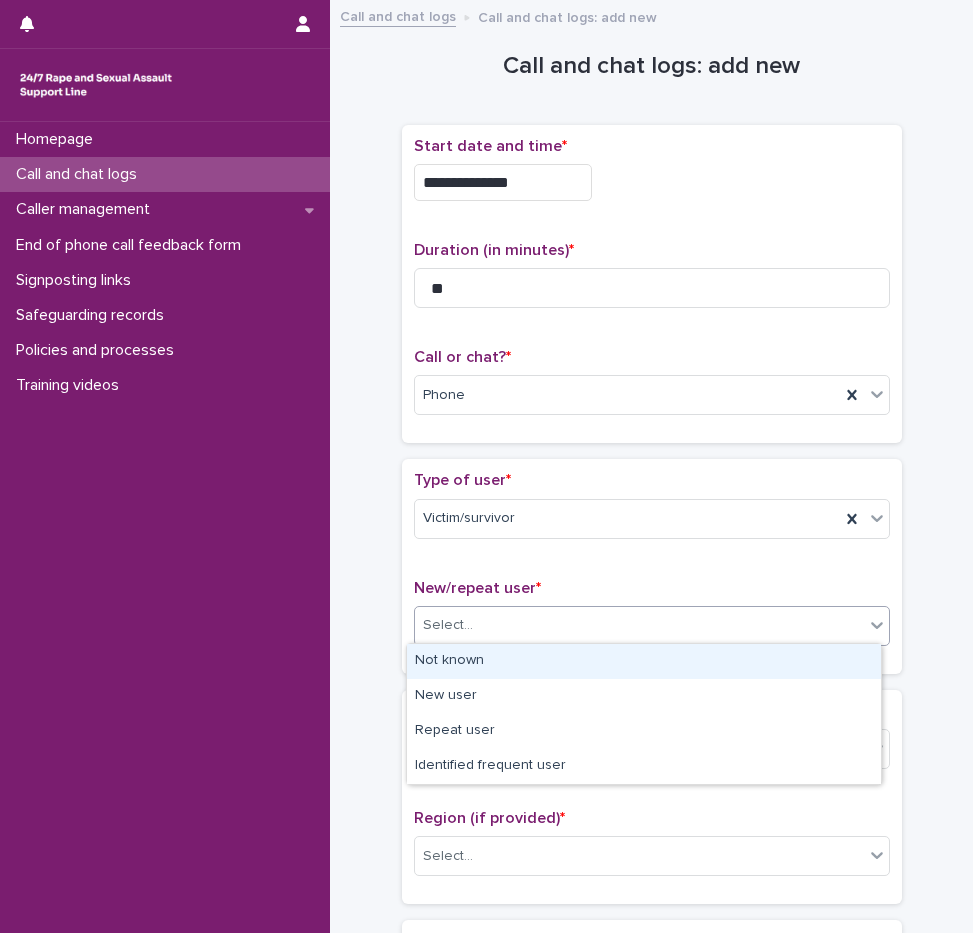 click on "Not known" at bounding box center [644, 661] 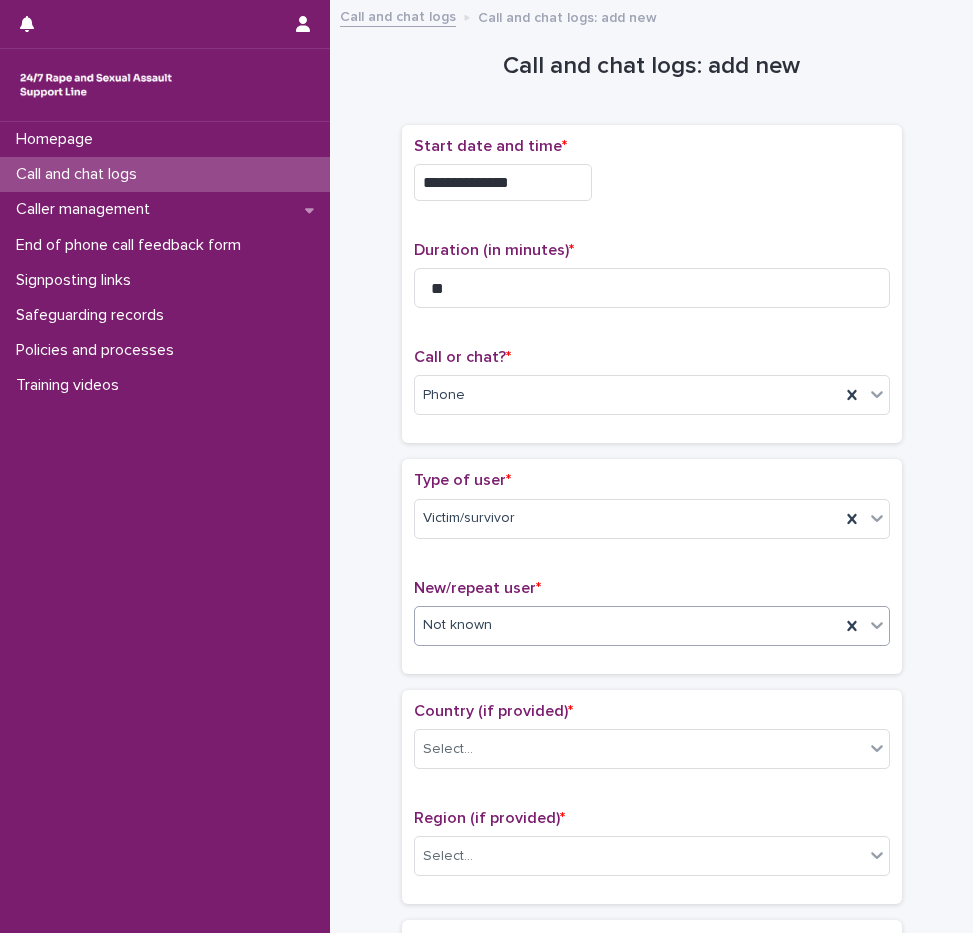click on "Not known" at bounding box center (627, 625) 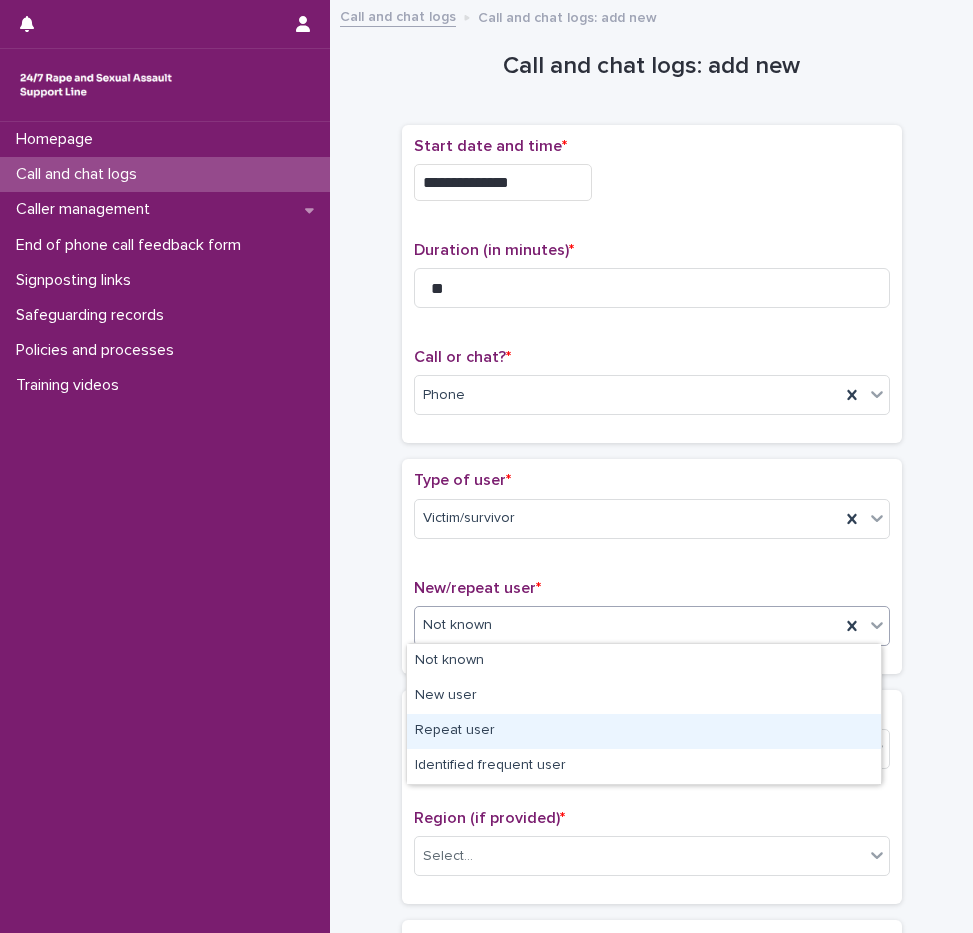 click on "Repeat user" at bounding box center (644, 731) 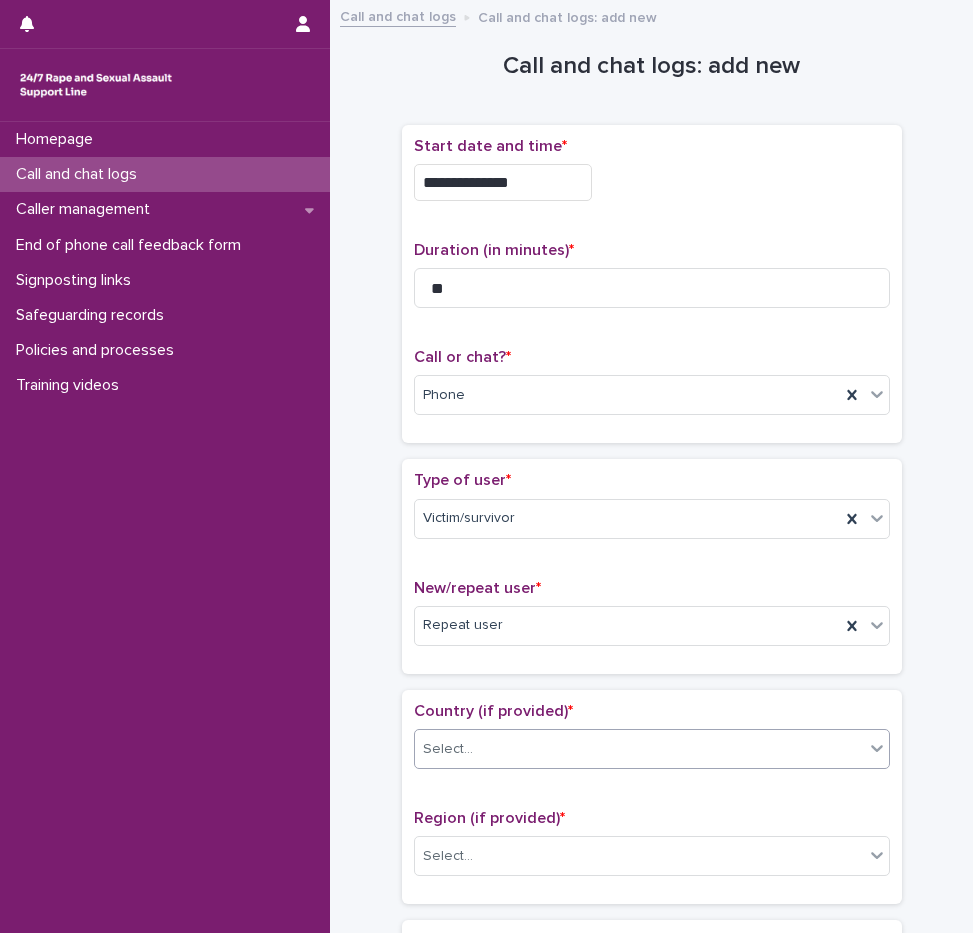 drag, startPoint x: 460, startPoint y: 748, endPoint x: 463, endPoint y: 765, distance: 17.262676 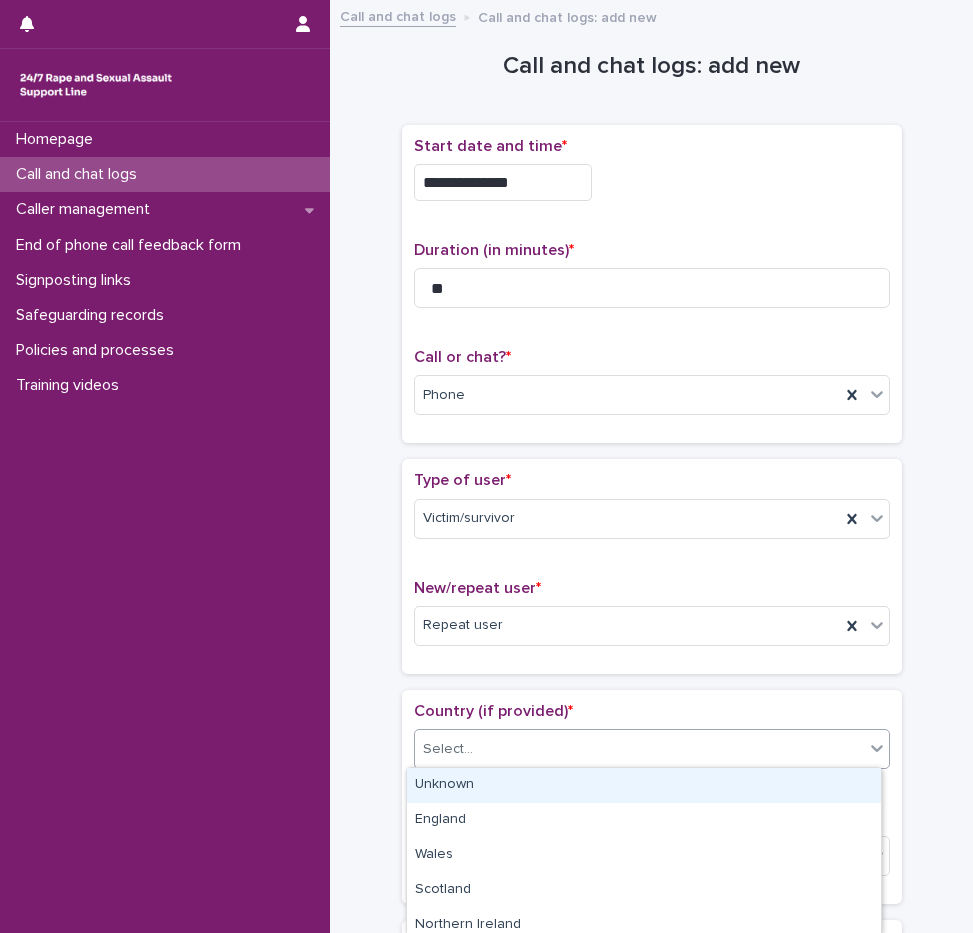 click on "Unknown" at bounding box center [644, 785] 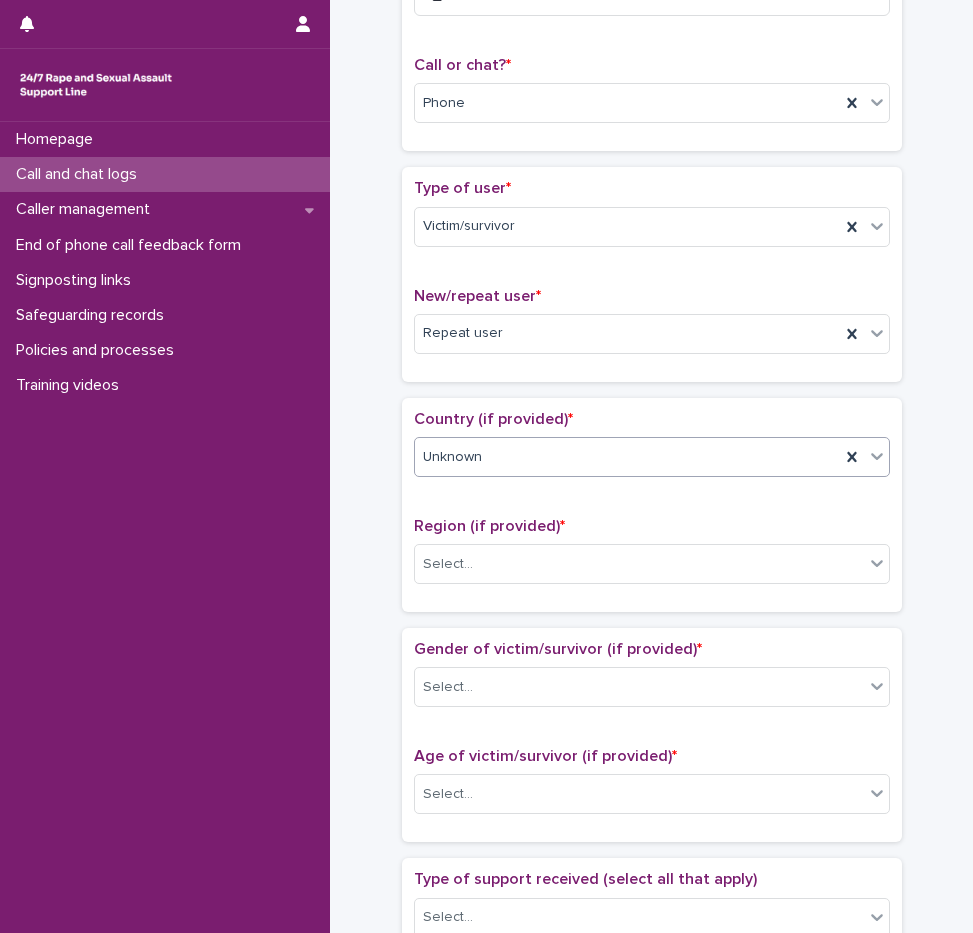 scroll, scrollTop: 300, scrollLeft: 0, axis: vertical 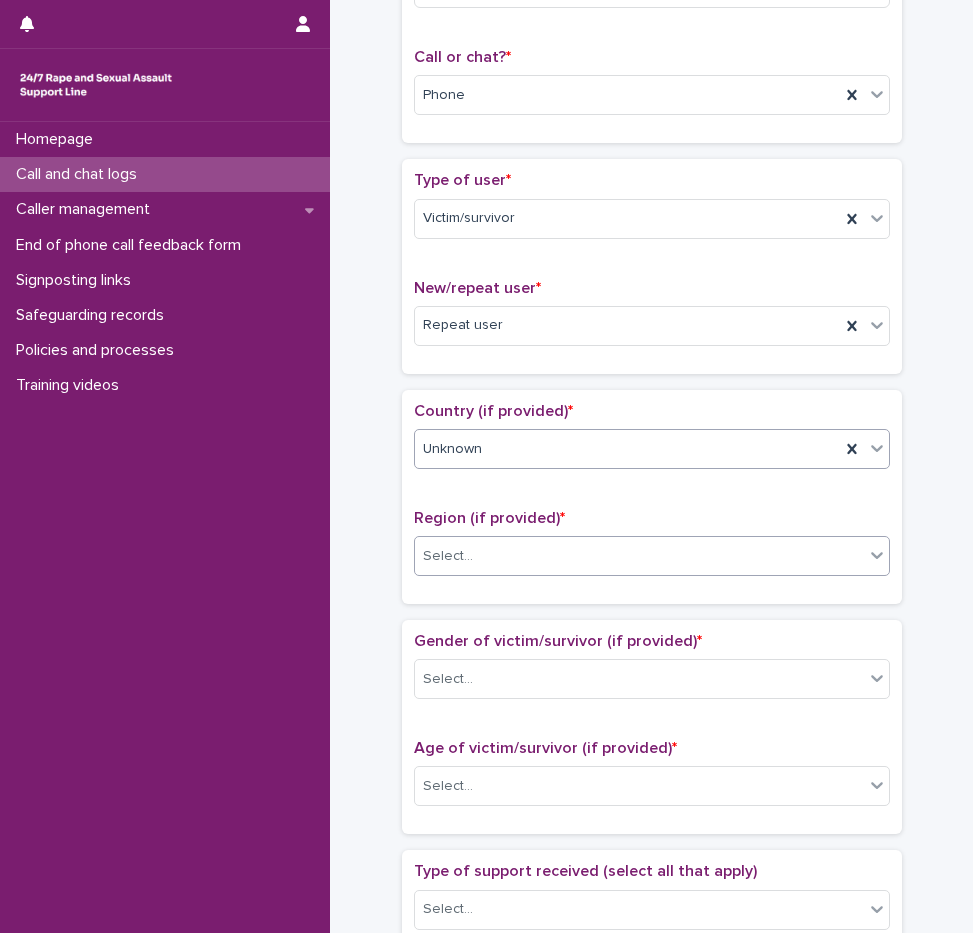click on "Select..." at bounding box center (448, 556) 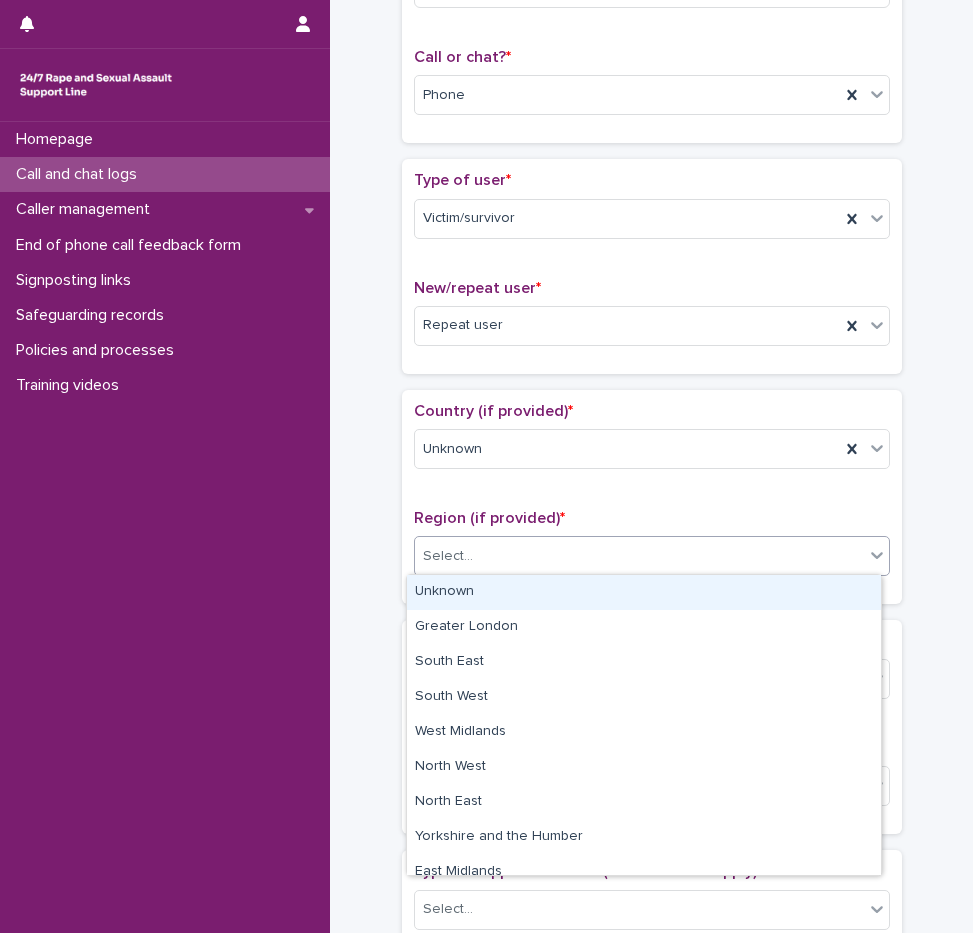 click on "Unknown" at bounding box center [644, 592] 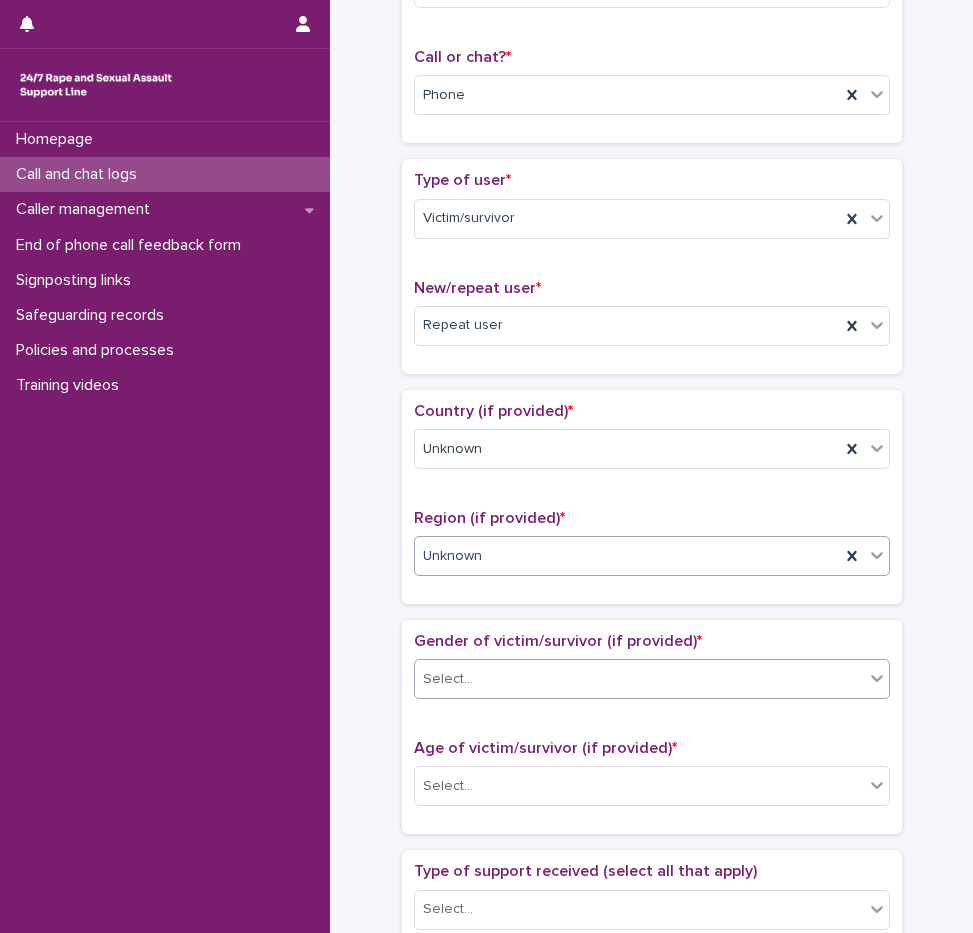 click on "Select..." at bounding box center [652, 679] 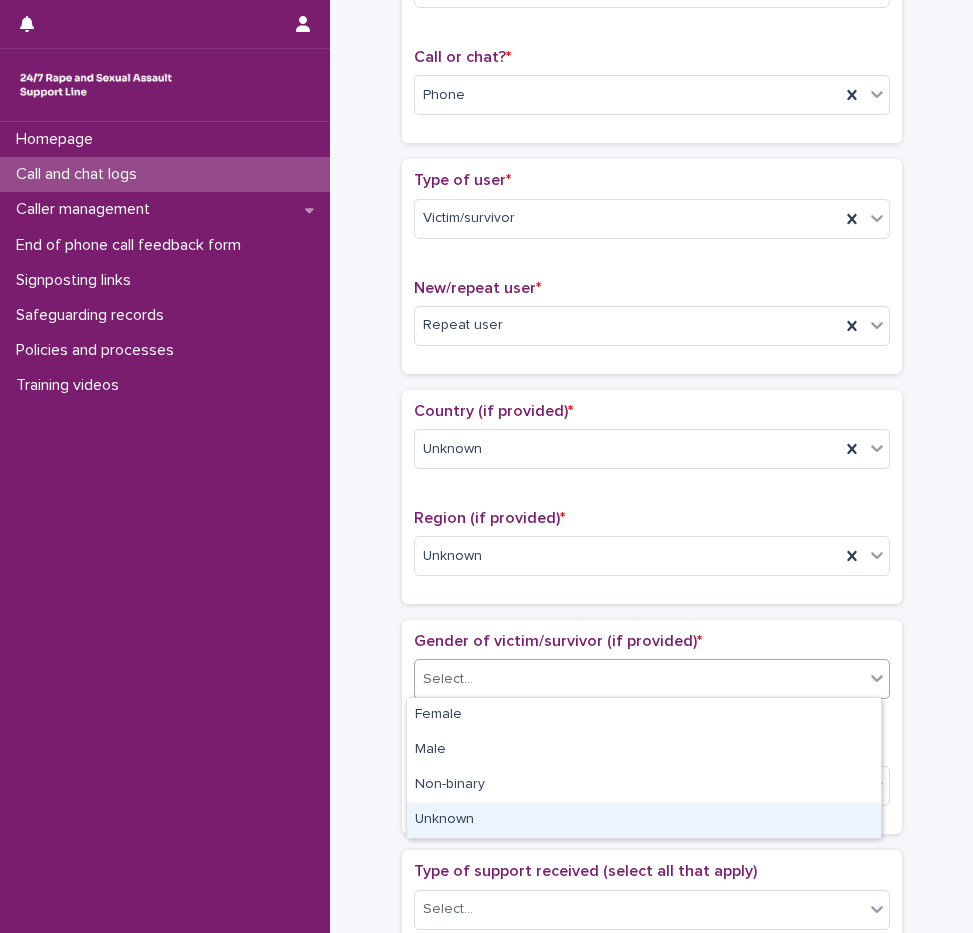 click on "Unknown" at bounding box center [644, 820] 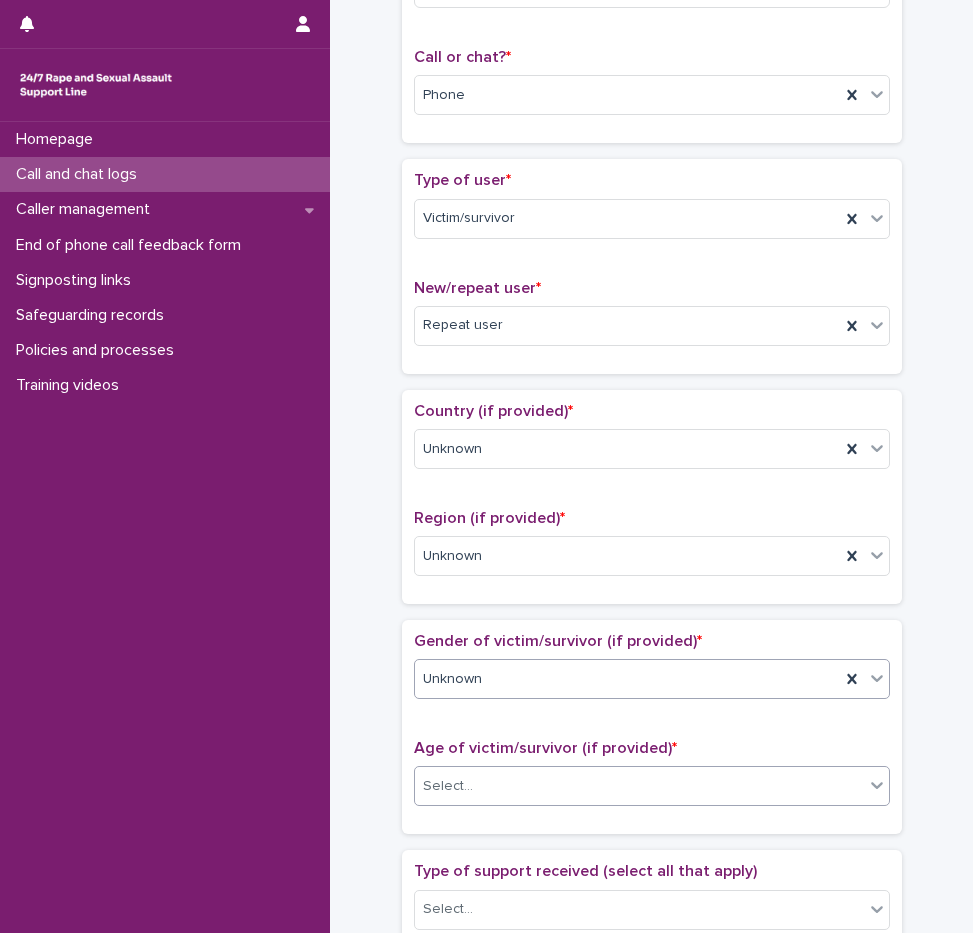 click on "Select..." at bounding box center [448, 786] 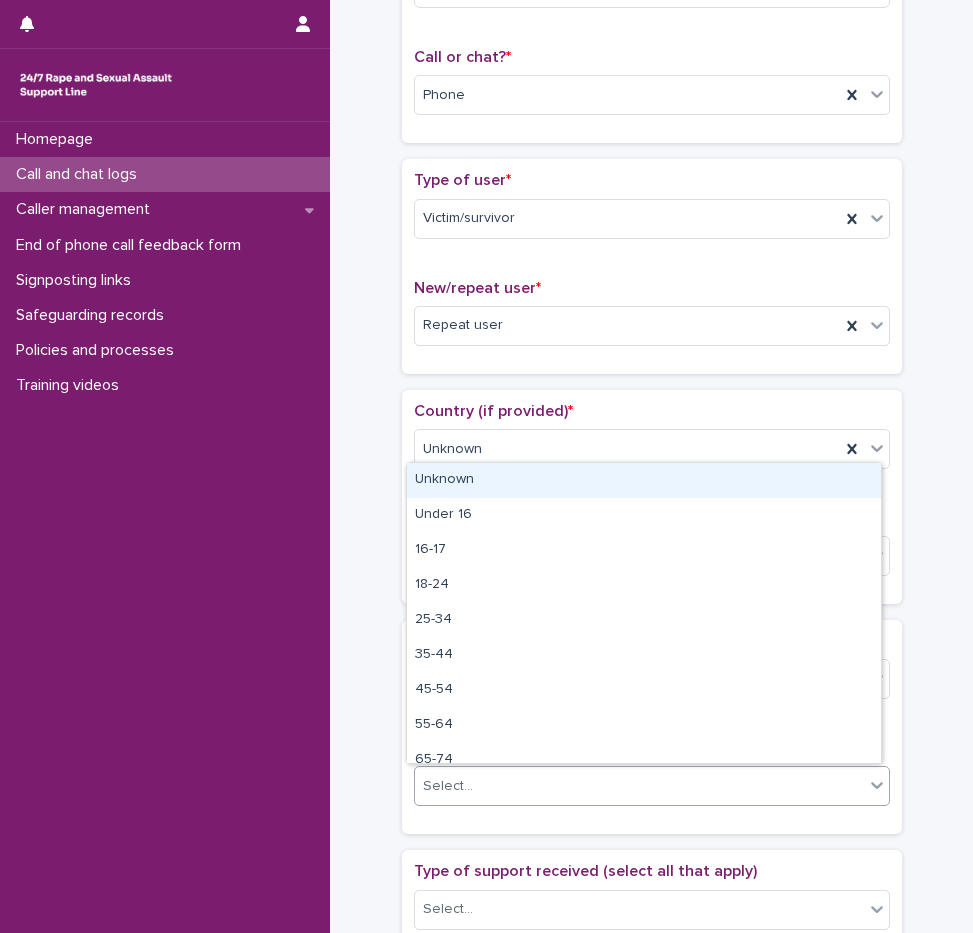 click on "Unknown" at bounding box center (644, 480) 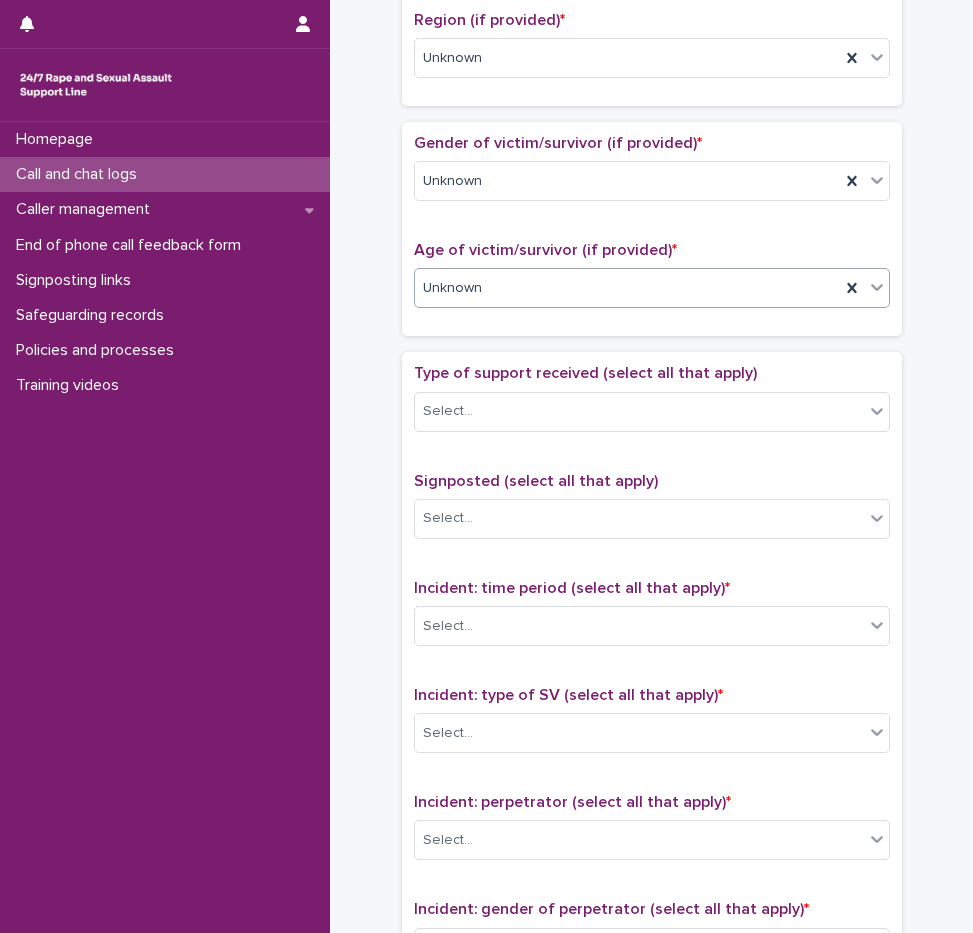 scroll, scrollTop: 800, scrollLeft: 0, axis: vertical 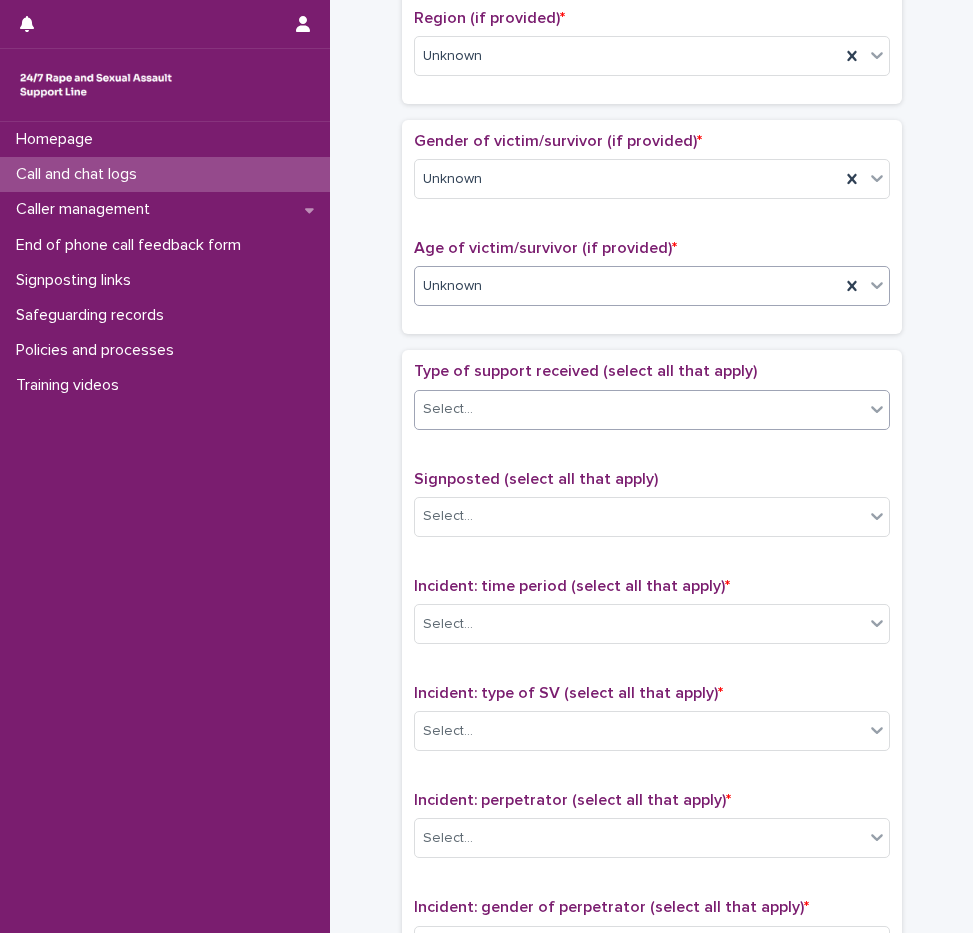 click on "Select..." at bounding box center [652, 410] 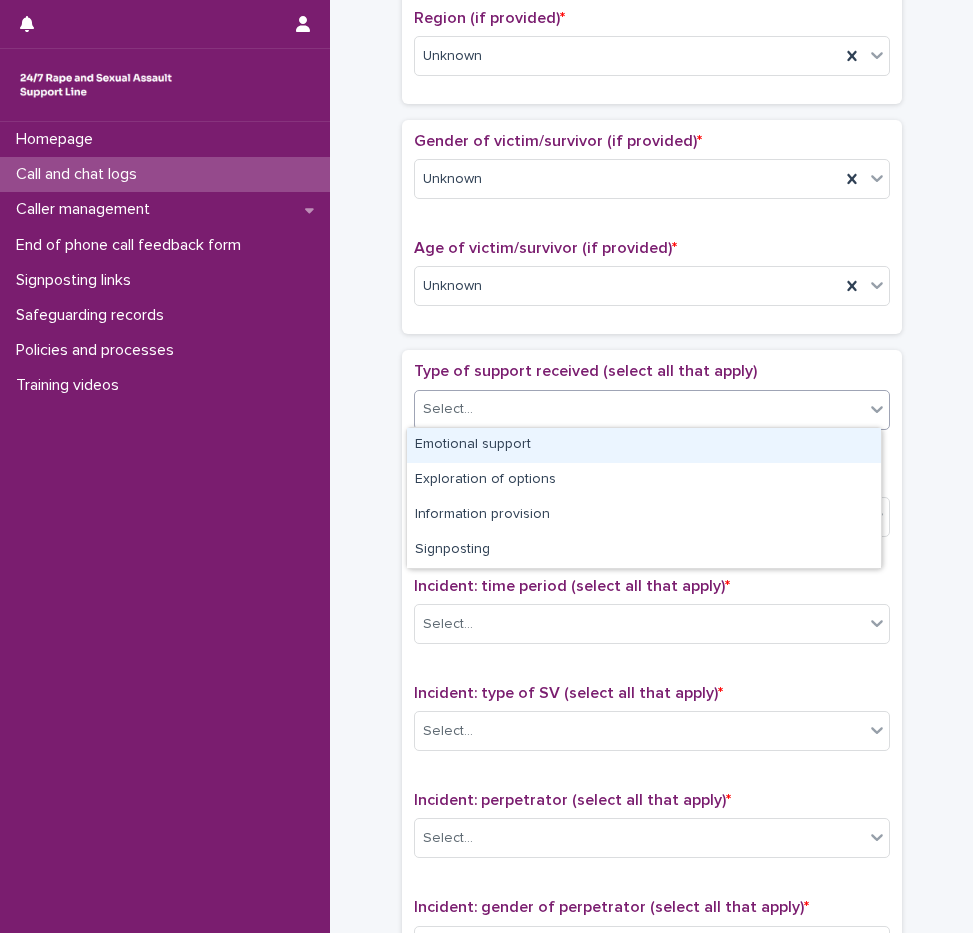 click on "Emotional support" at bounding box center [644, 445] 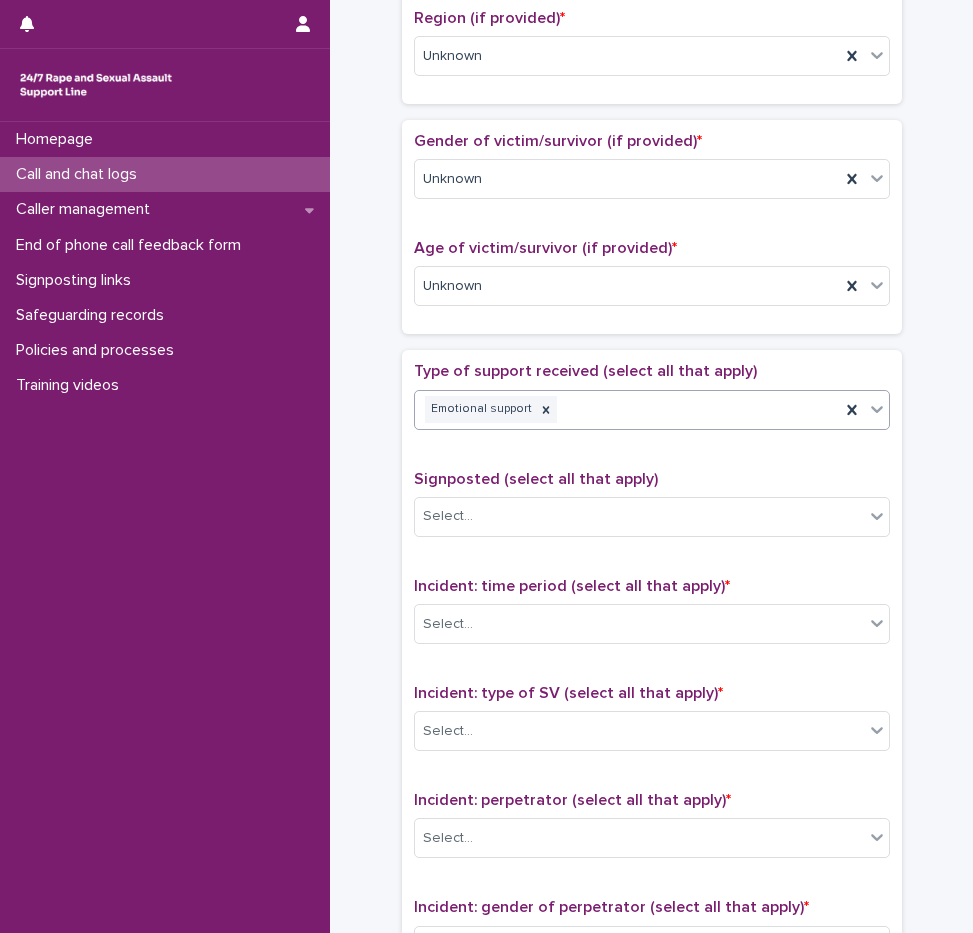 click on "Emotional support" at bounding box center [627, 409] 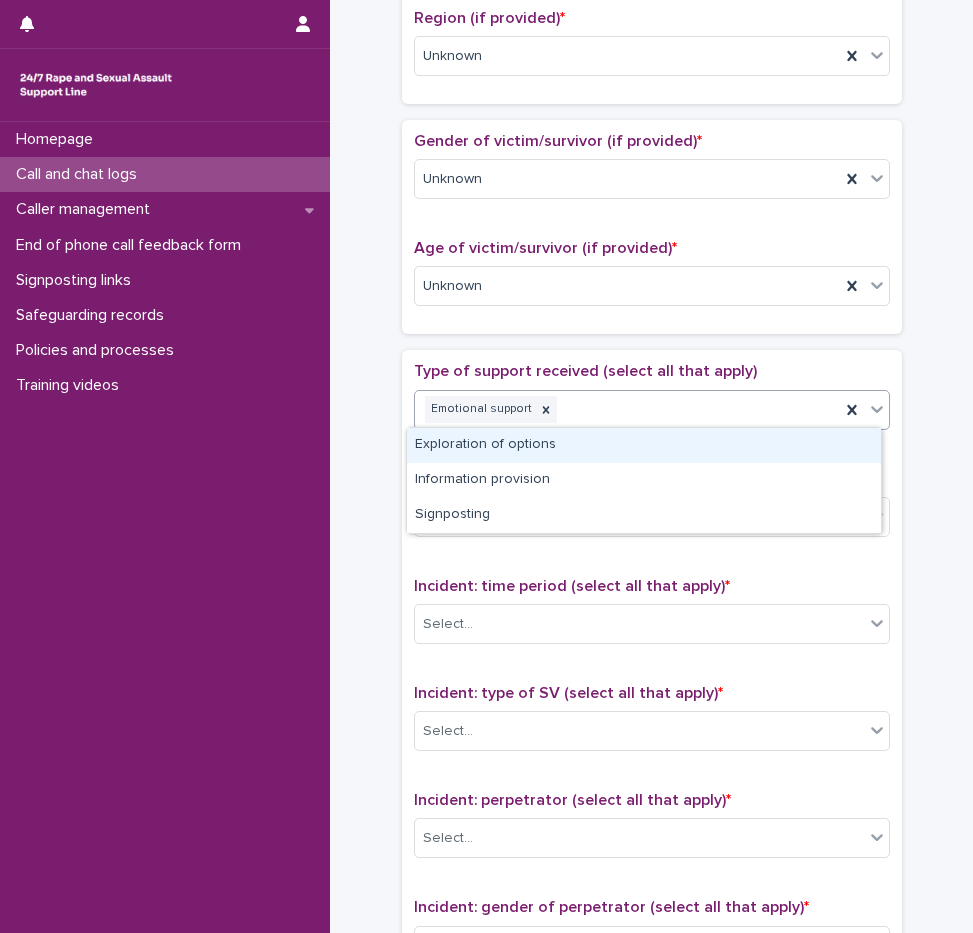 click on "Type of support received (select all that apply)" at bounding box center (585, 371) 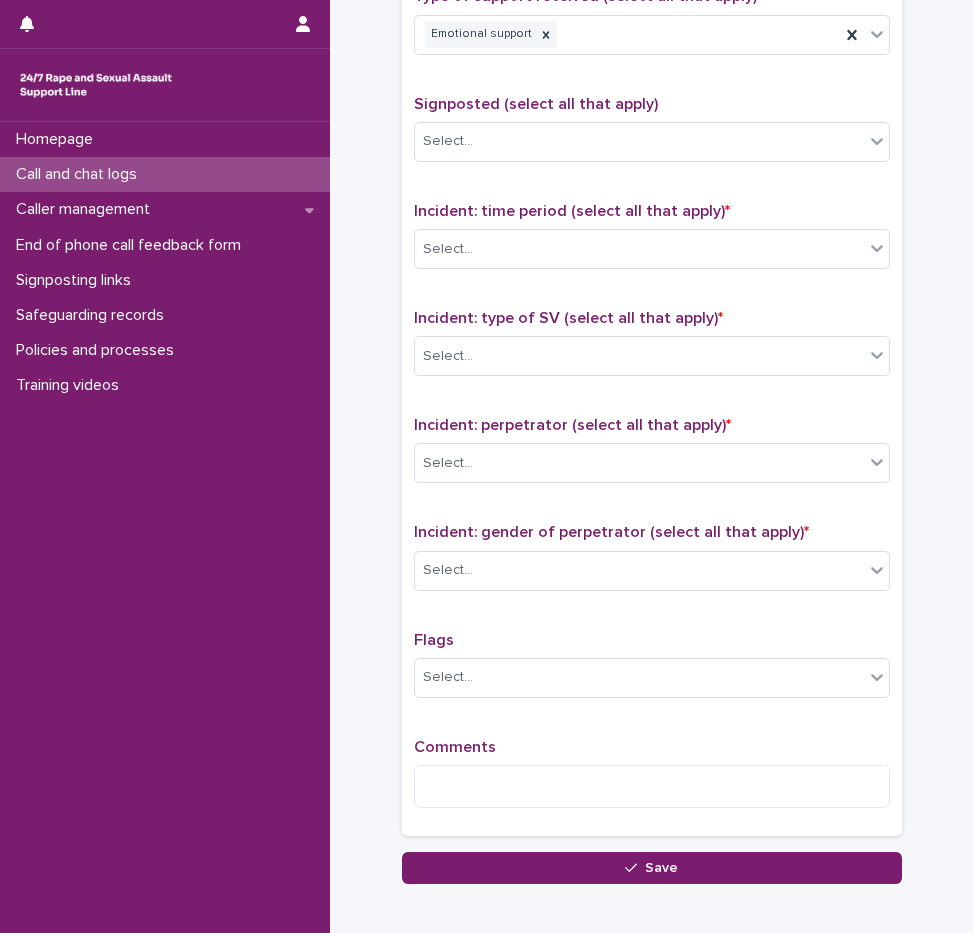 scroll, scrollTop: 1200, scrollLeft: 0, axis: vertical 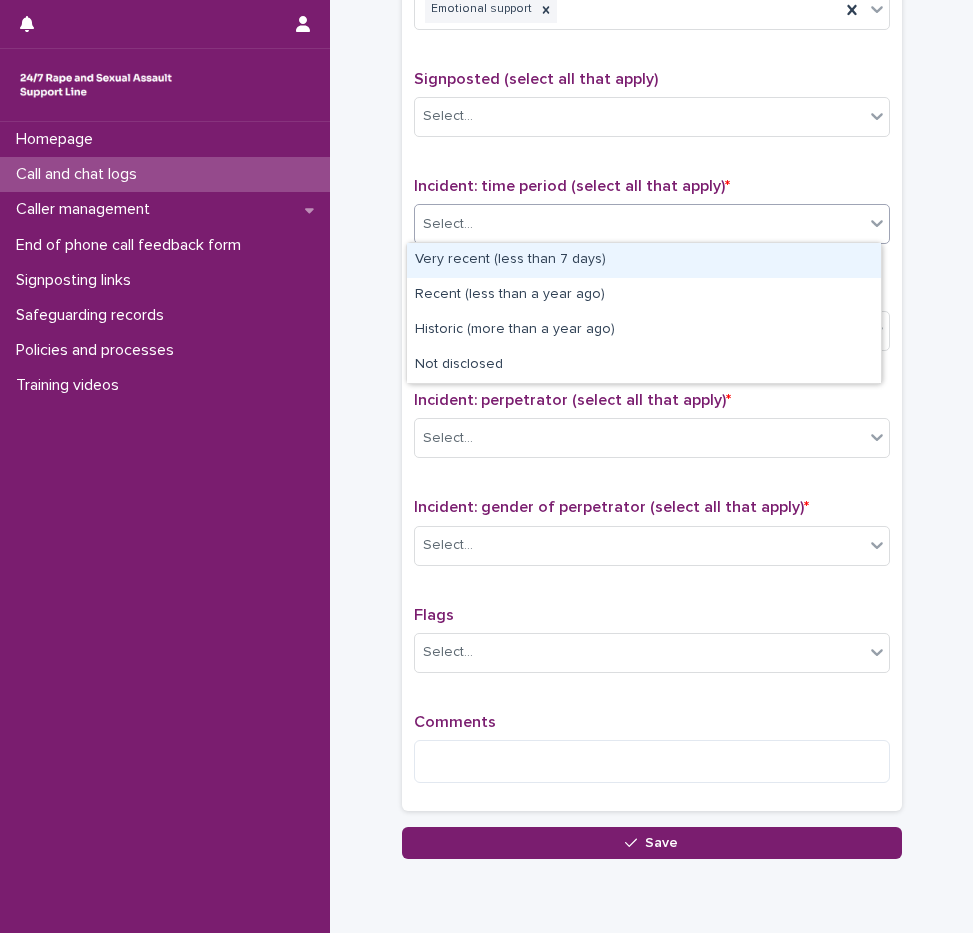 click on "Select..." at bounding box center (639, 224) 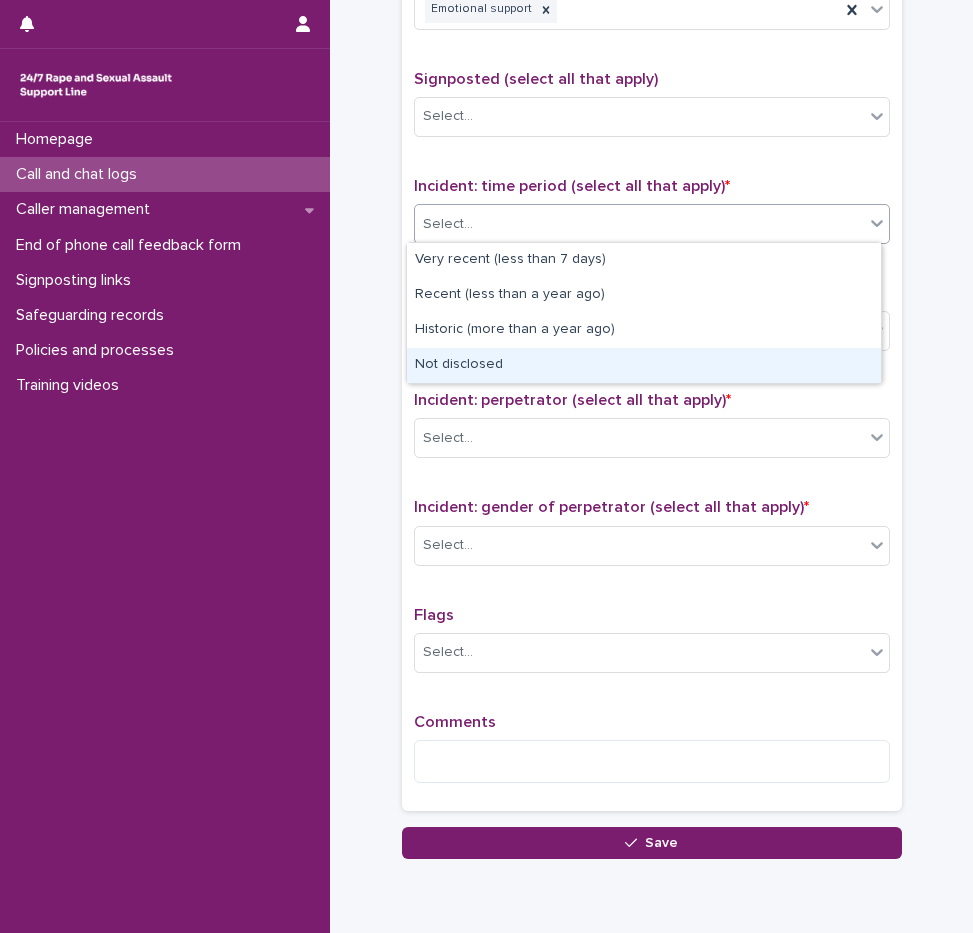 click on "Not disclosed" at bounding box center [644, 365] 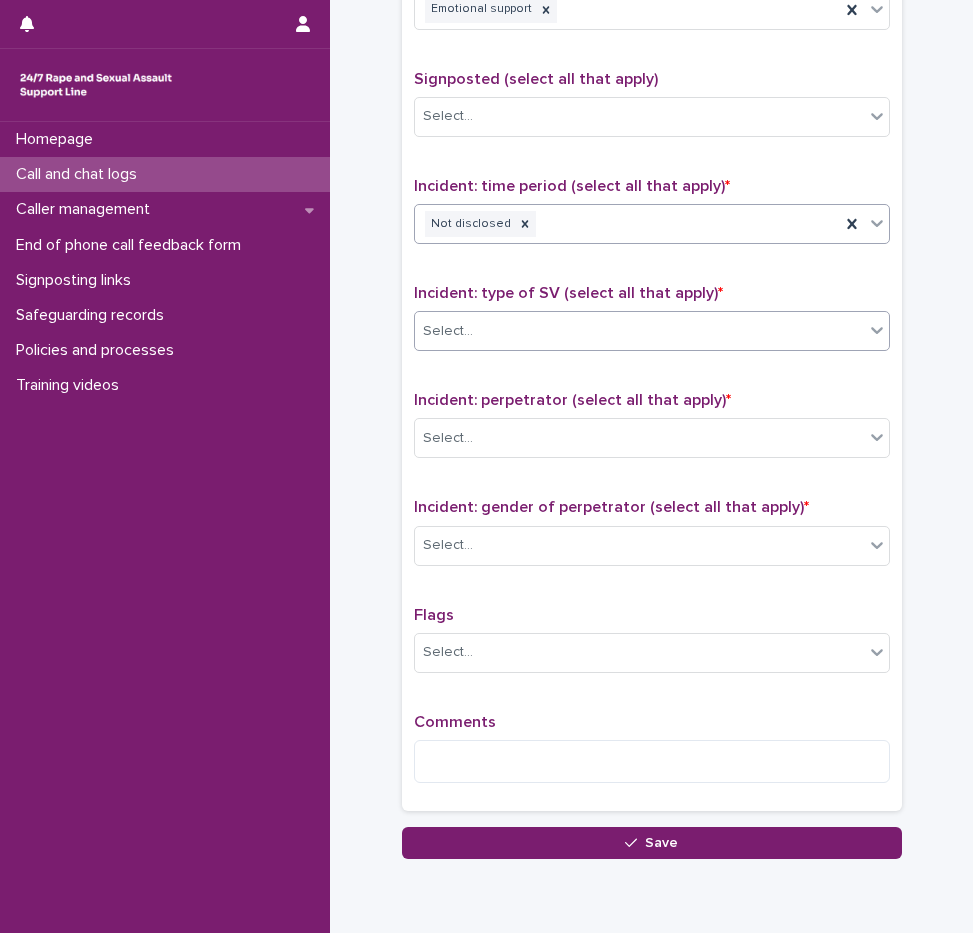 click on "Select..." at bounding box center [639, 331] 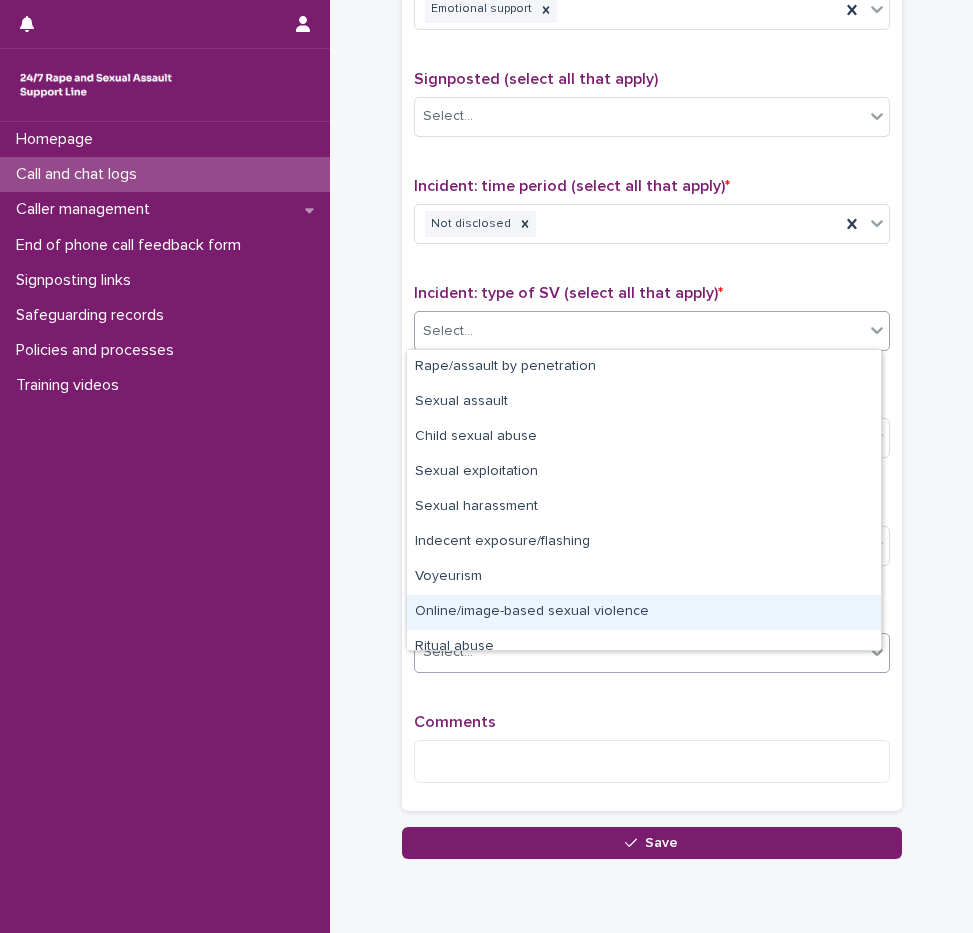 scroll, scrollTop: 50, scrollLeft: 0, axis: vertical 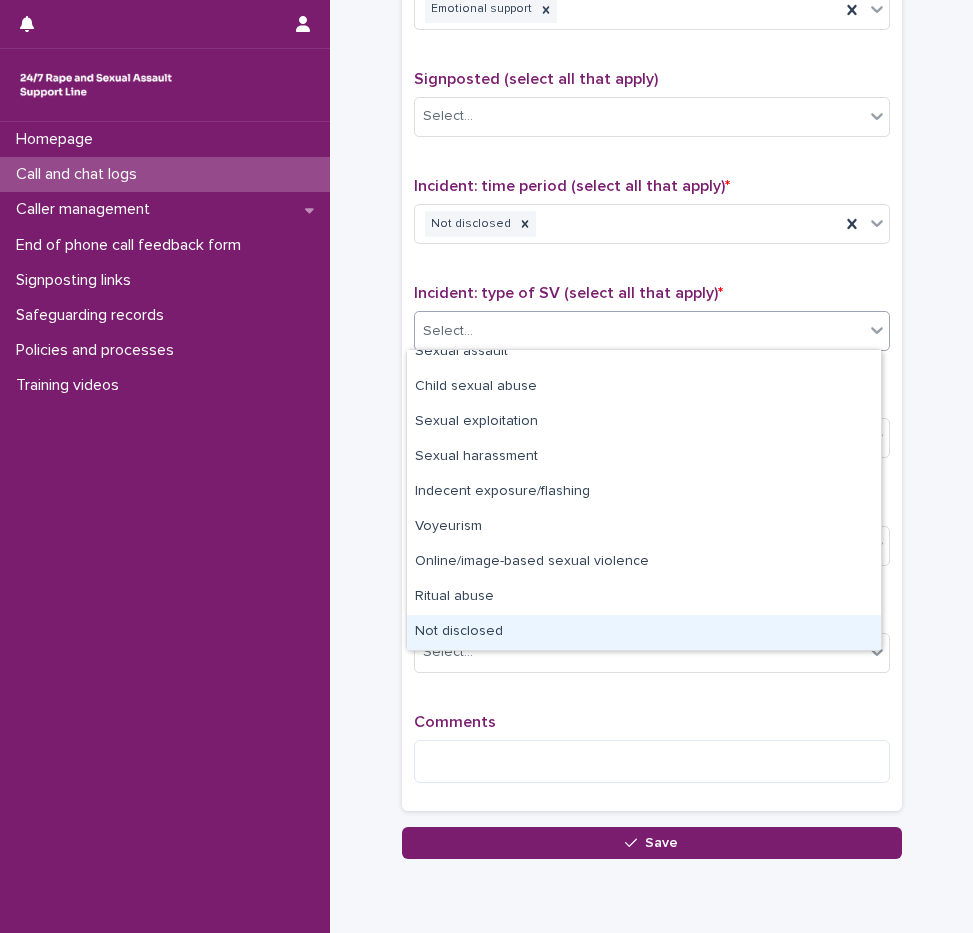 click on "Not disclosed" at bounding box center [644, 632] 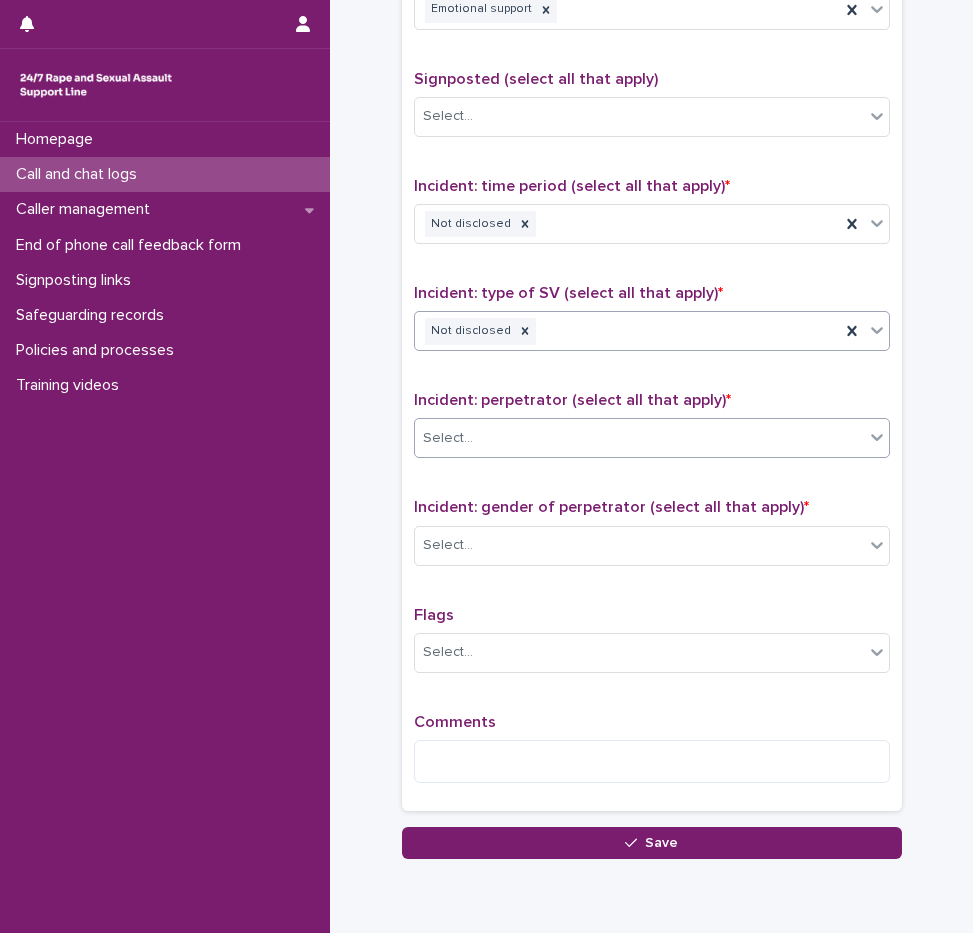 click on "Select..." at bounding box center [639, 438] 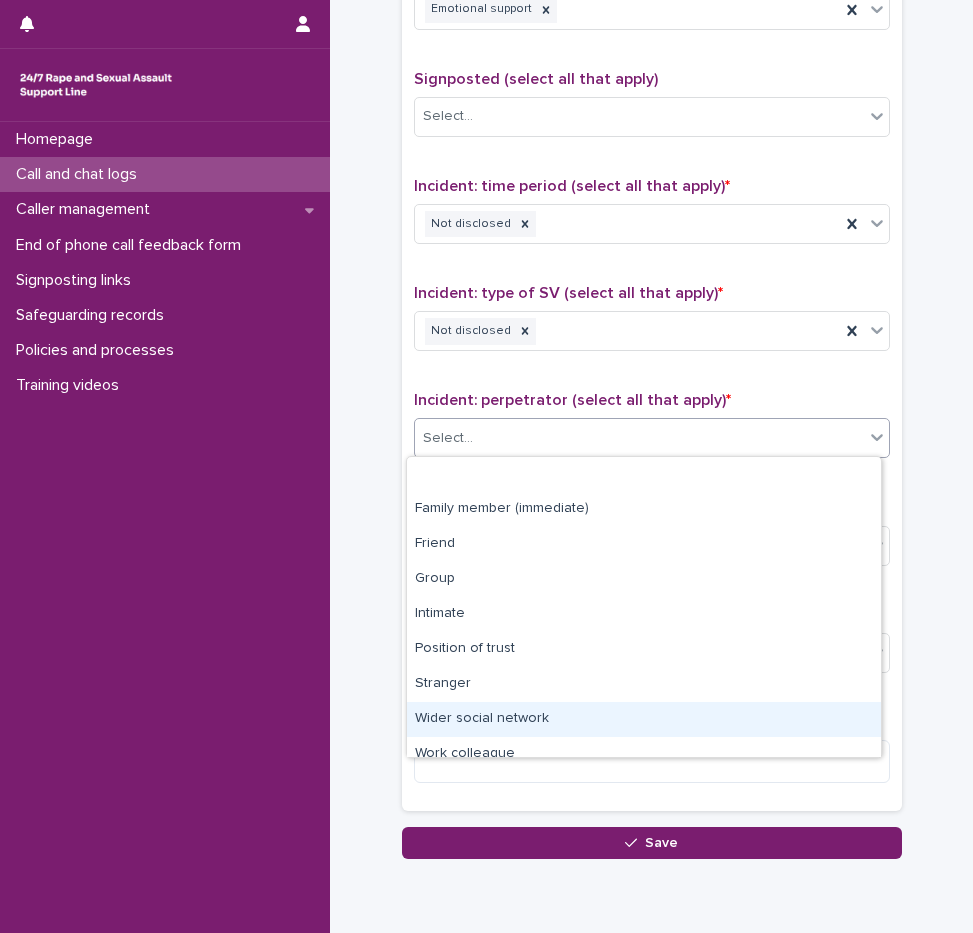 scroll, scrollTop: 85, scrollLeft: 0, axis: vertical 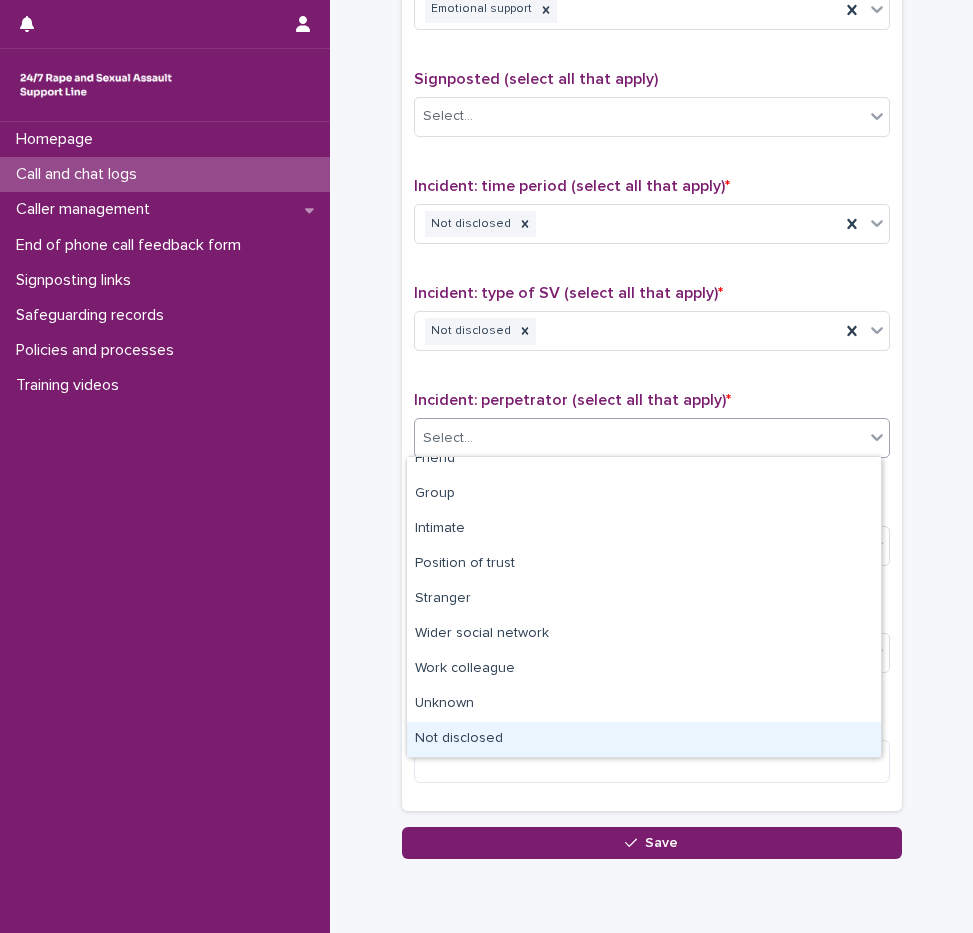 click on "Not disclosed" at bounding box center (644, 739) 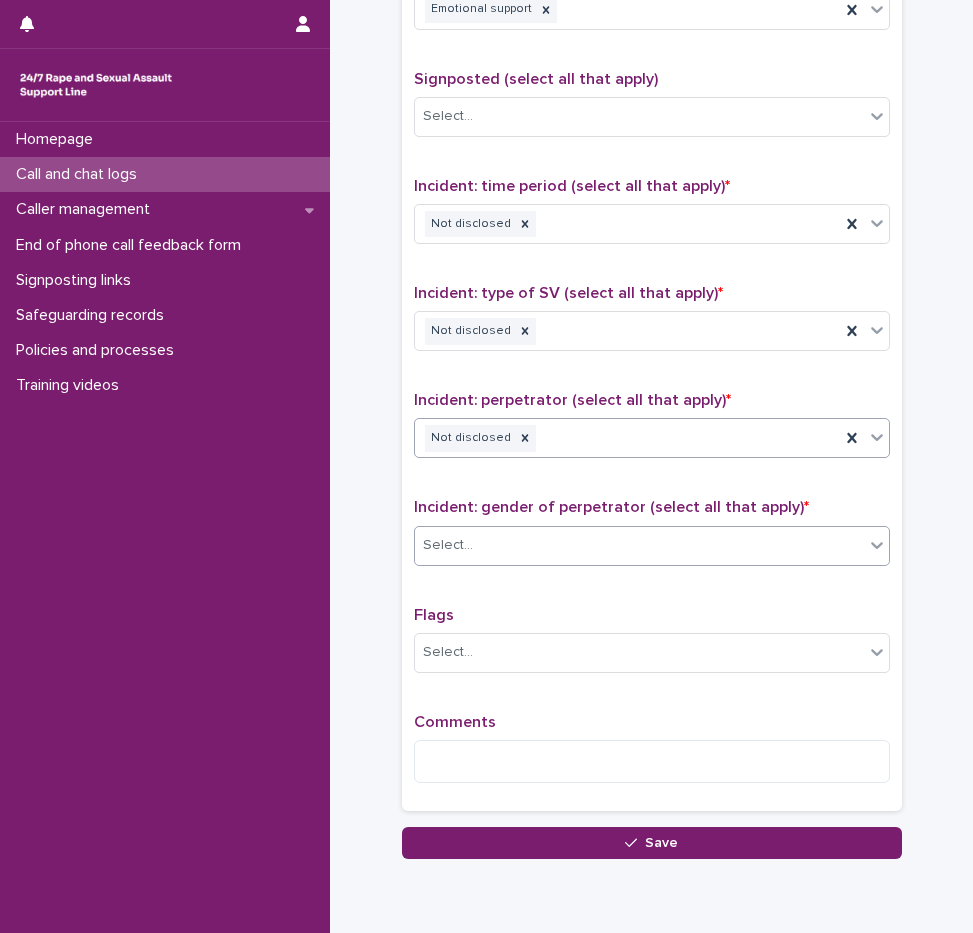 click on "Select..." at bounding box center [639, 545] 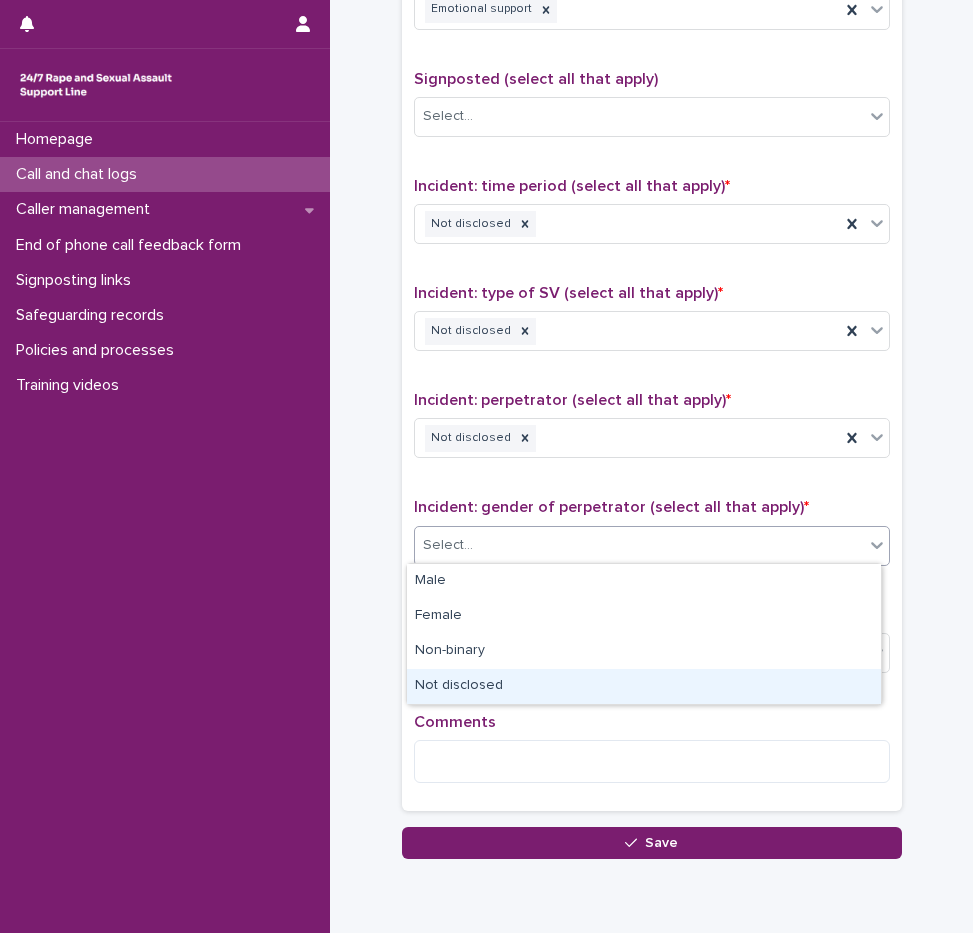 click on "Not disclosed" at bounding box center (644, 686) 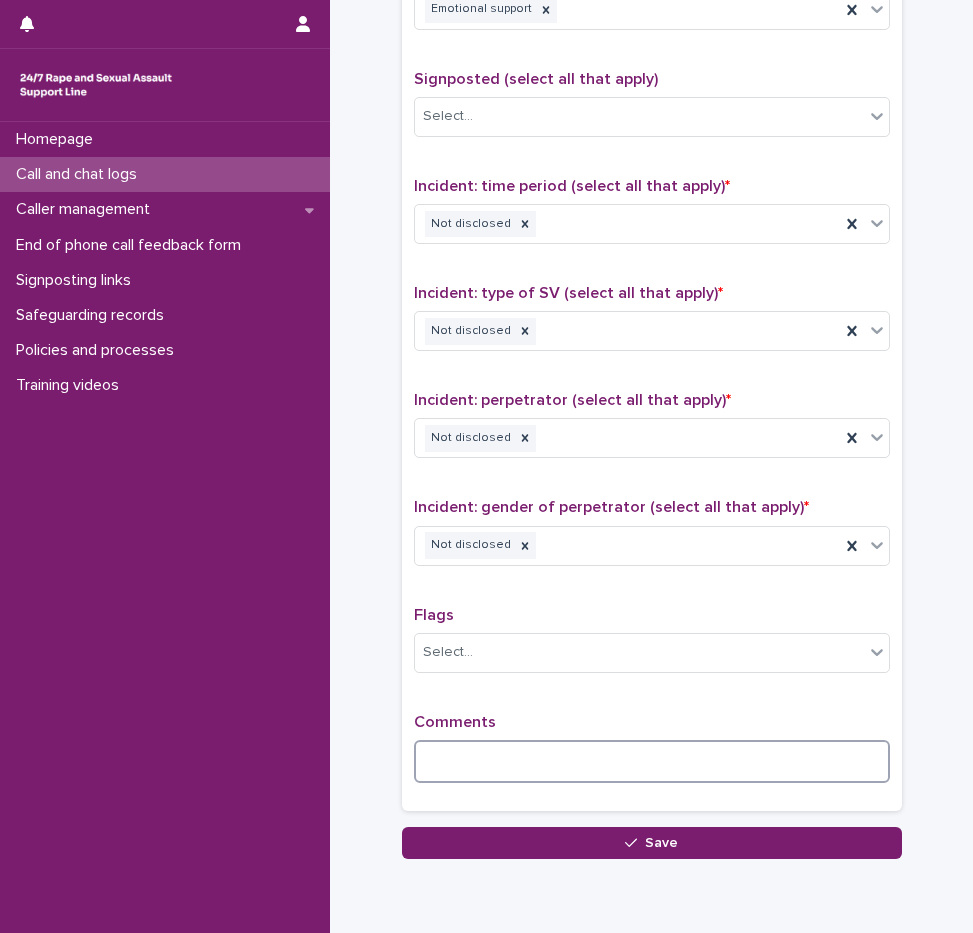 click at bounding box center [652, 761] 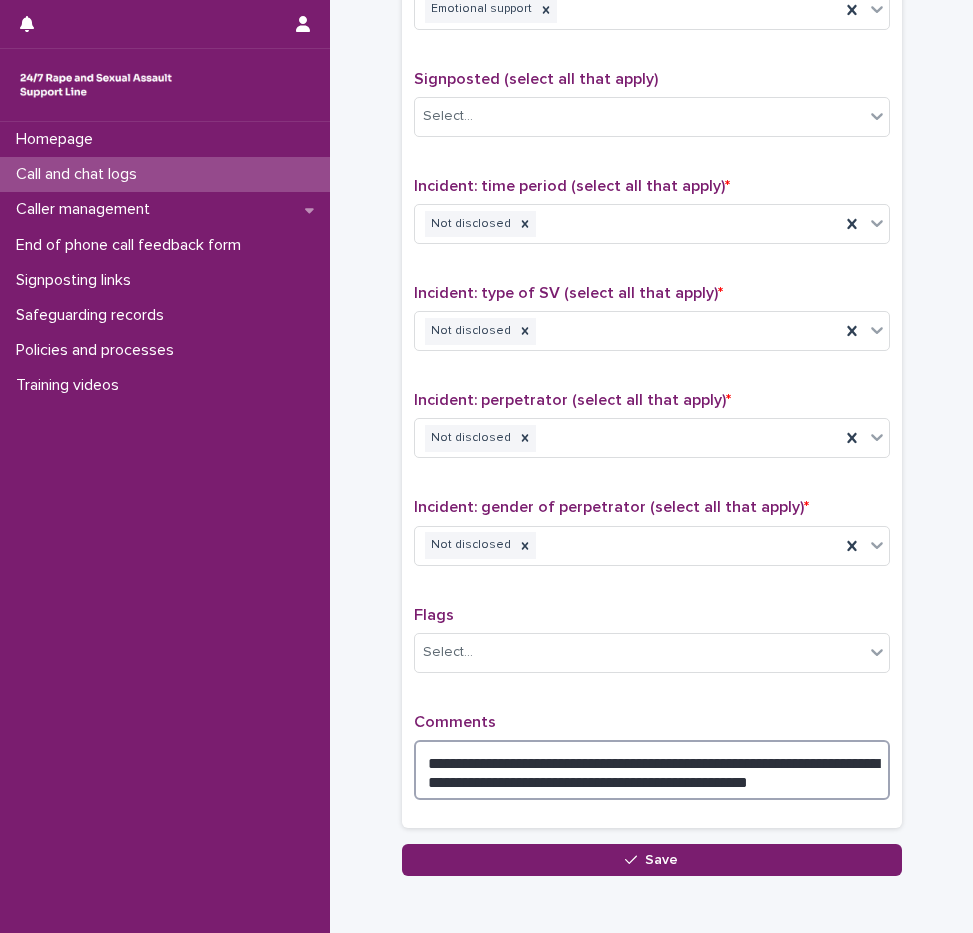 click on "**********" at bounding box center (652, 770) 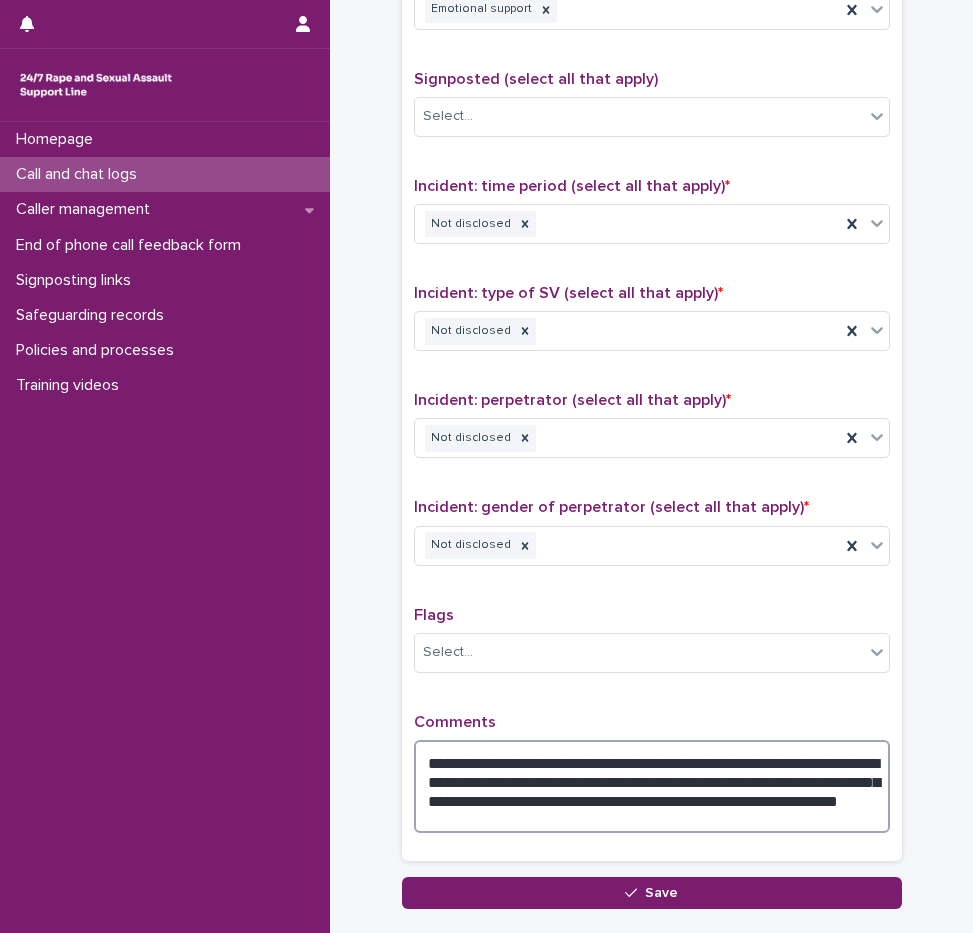 click on "**********" at bounding box center (652, 786) 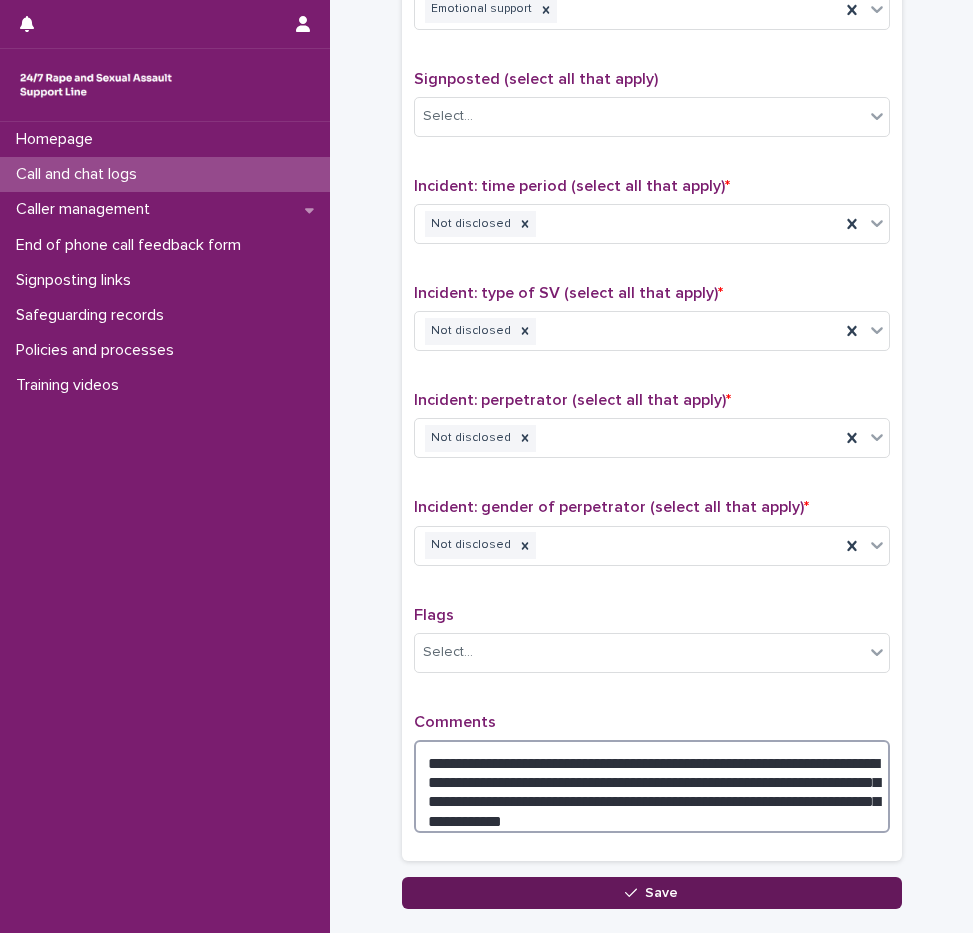 type on "**********" 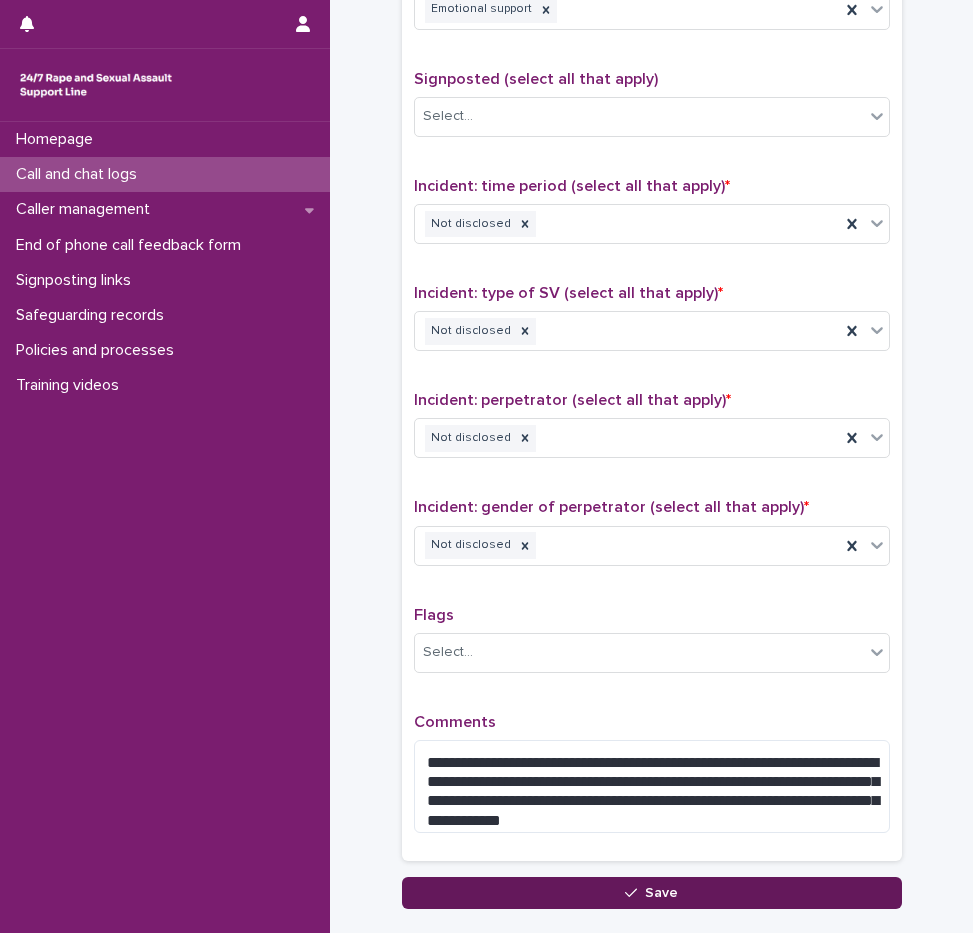 click on "Save" at bounding box center [652, 893] 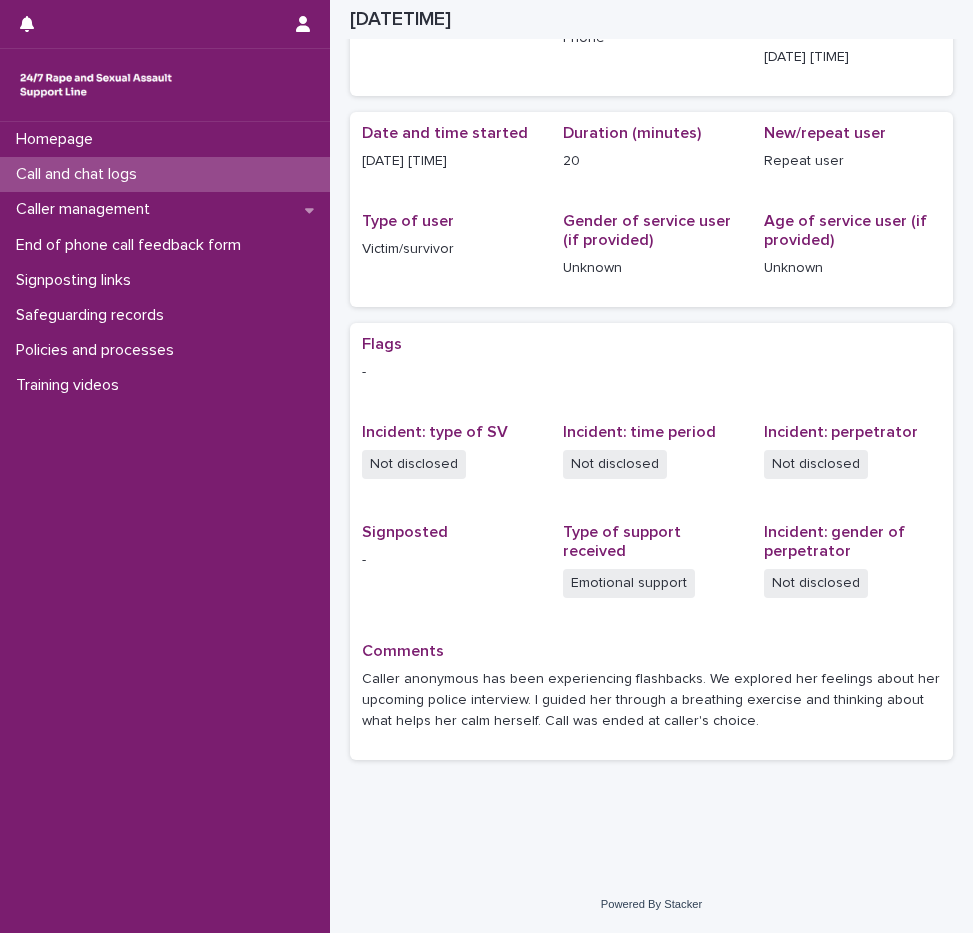 scroll, scrollTop: 131, scrollLeft: 0, axis: vertical 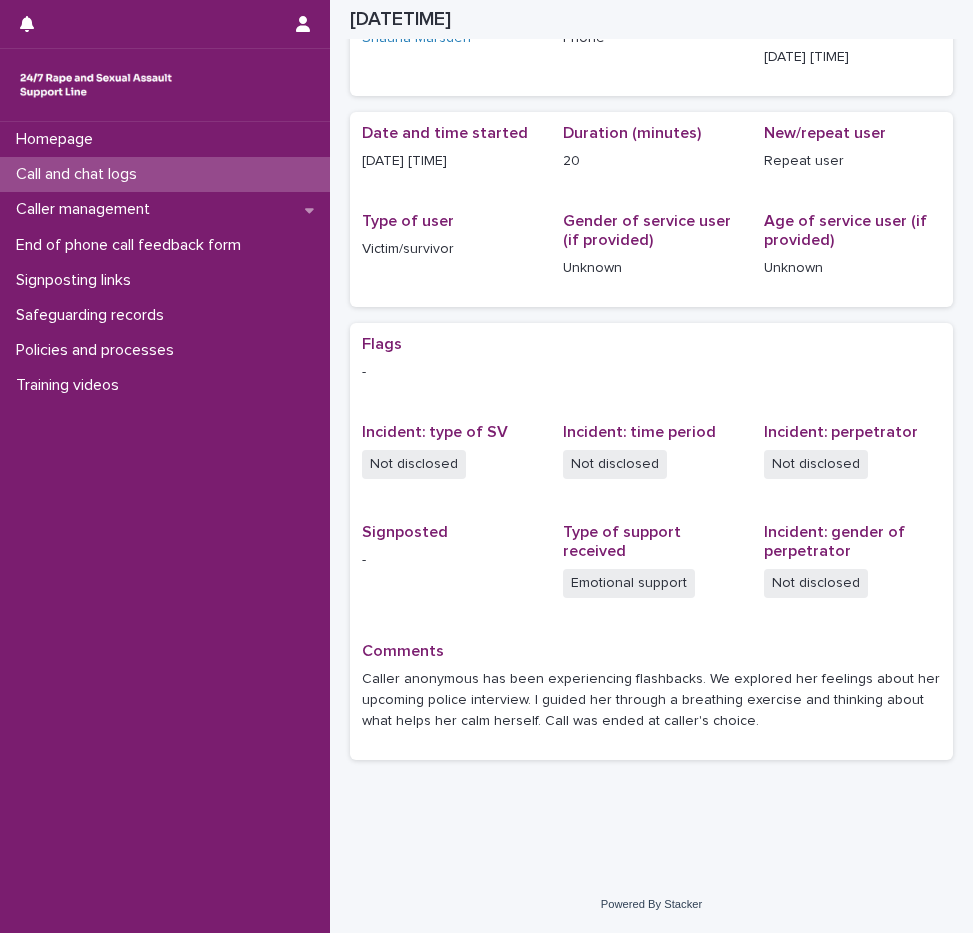 click on "Call and chat logs" at bounding box center (80, 174) 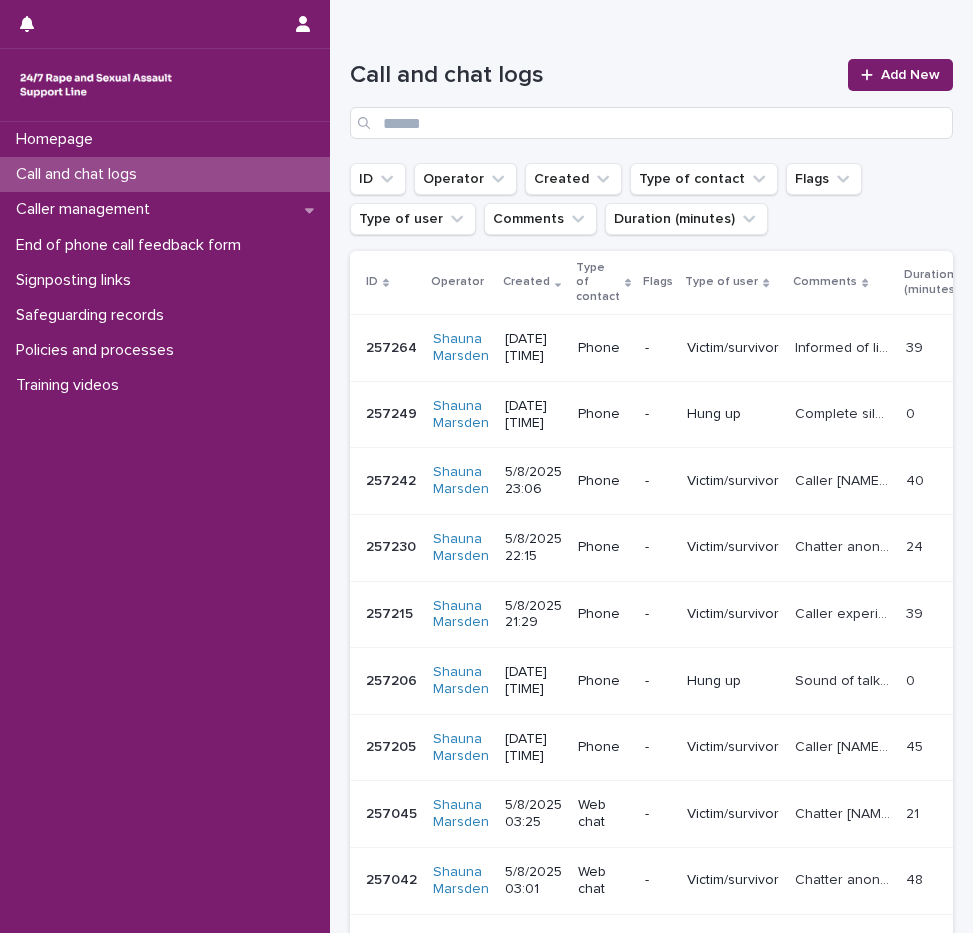 scroll, scrollTop: 0, scrollLeft: 0, axis: both 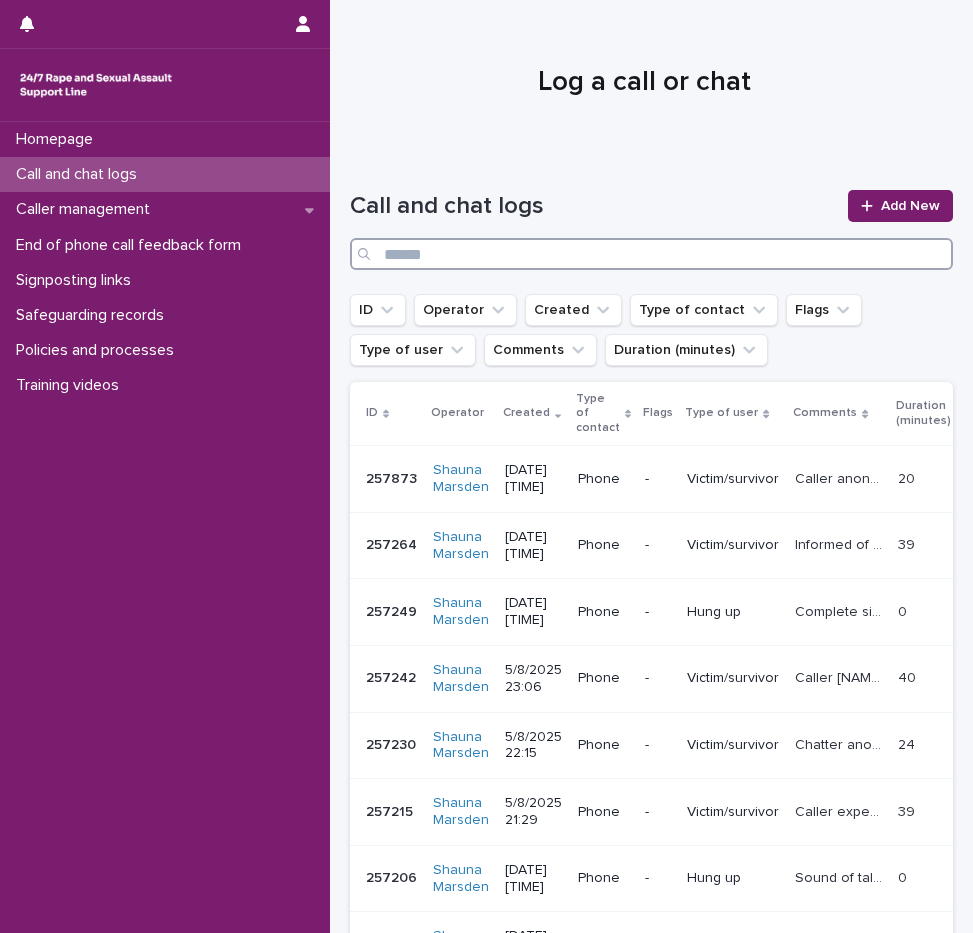 click at bounding box center (651, 254) 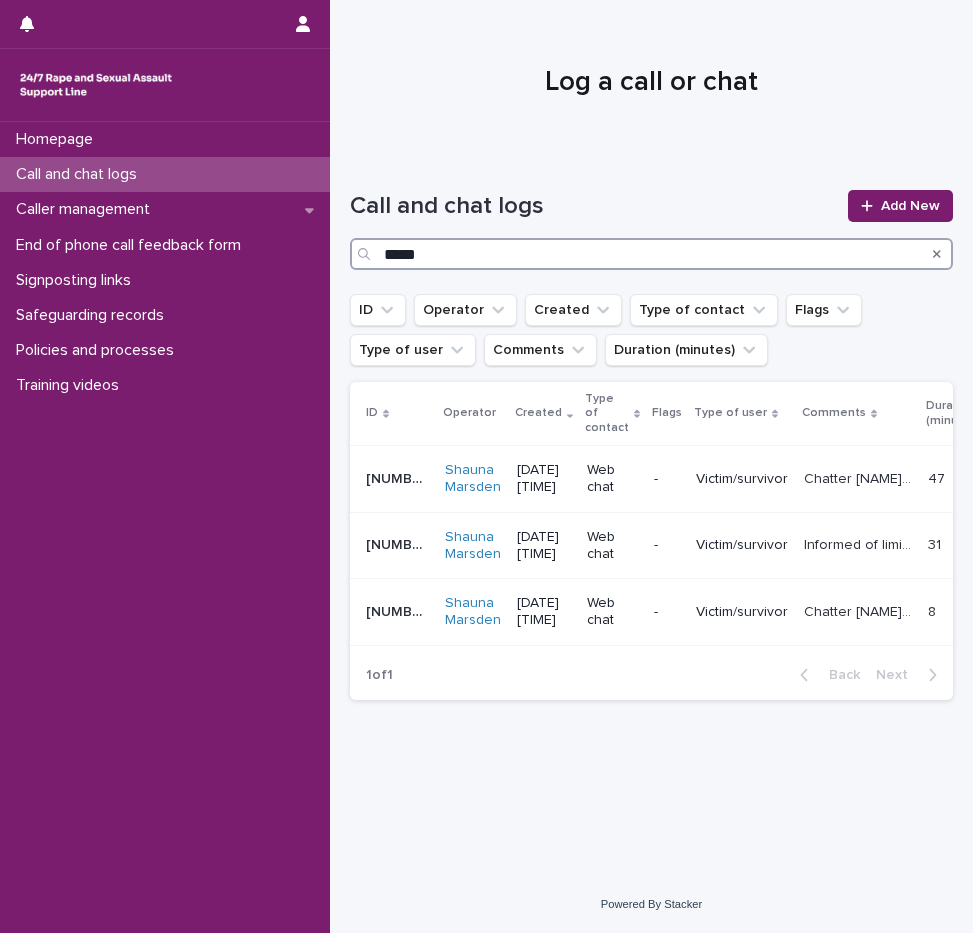 type on "*****" 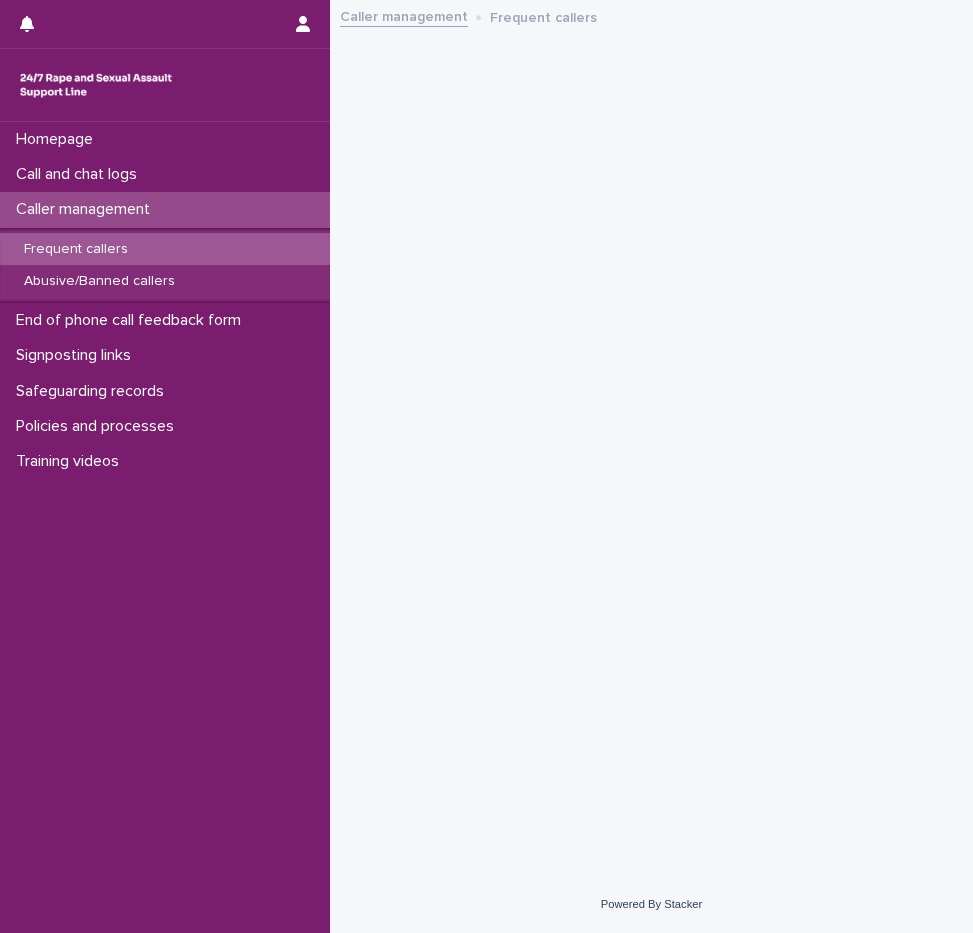 scroll, scrollTop: 0, scrollLeft: 0, axis: both 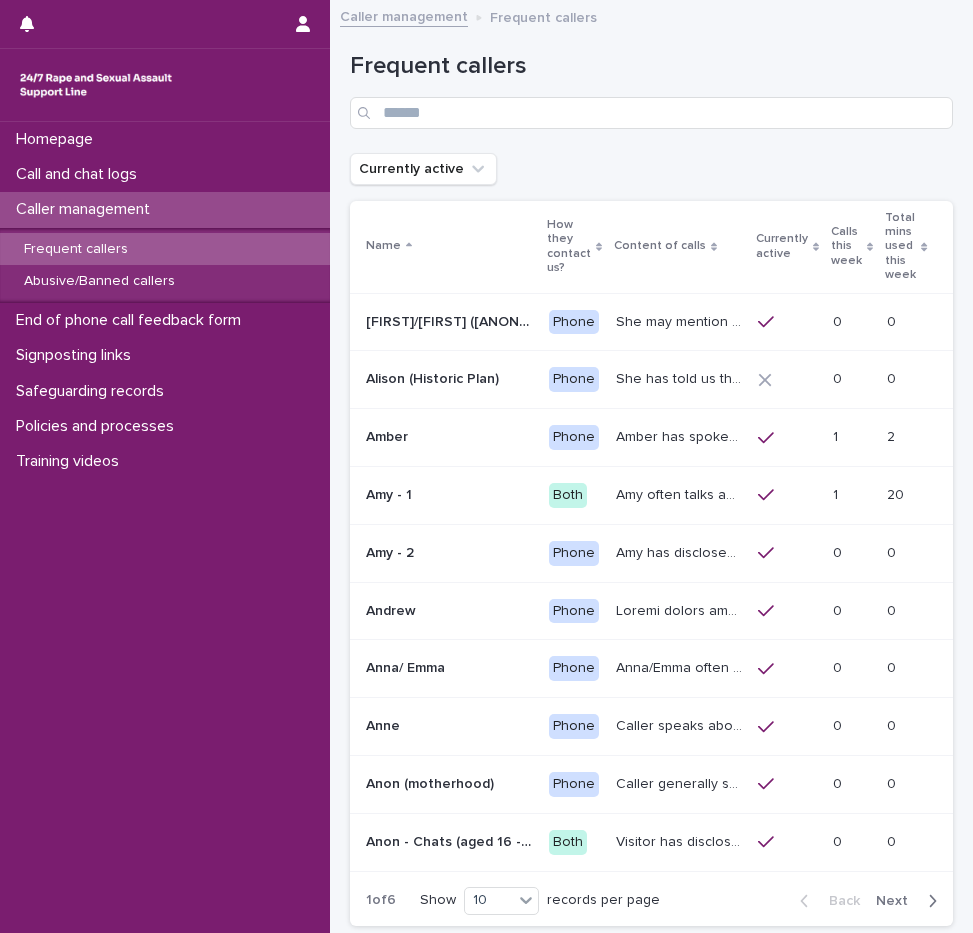 click on "Calls this week" at bounding box center [846, 246] 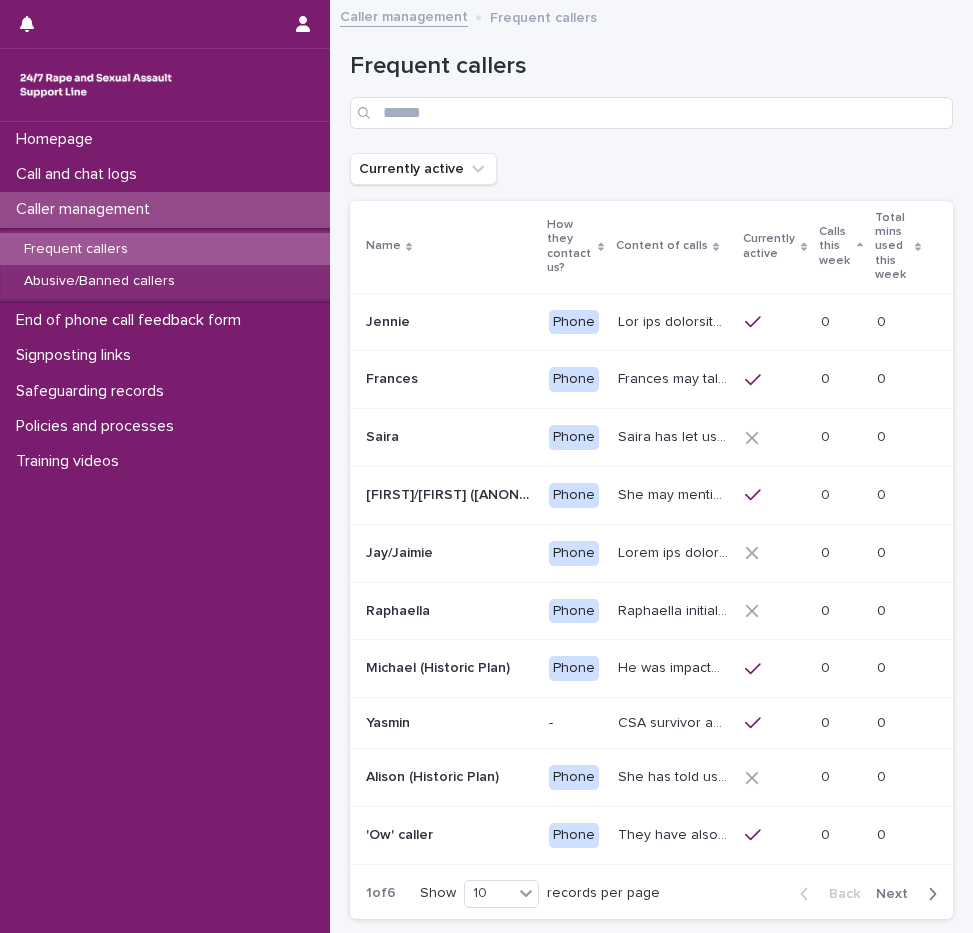 click on "Calls this week" at bounding box center (835, 246) 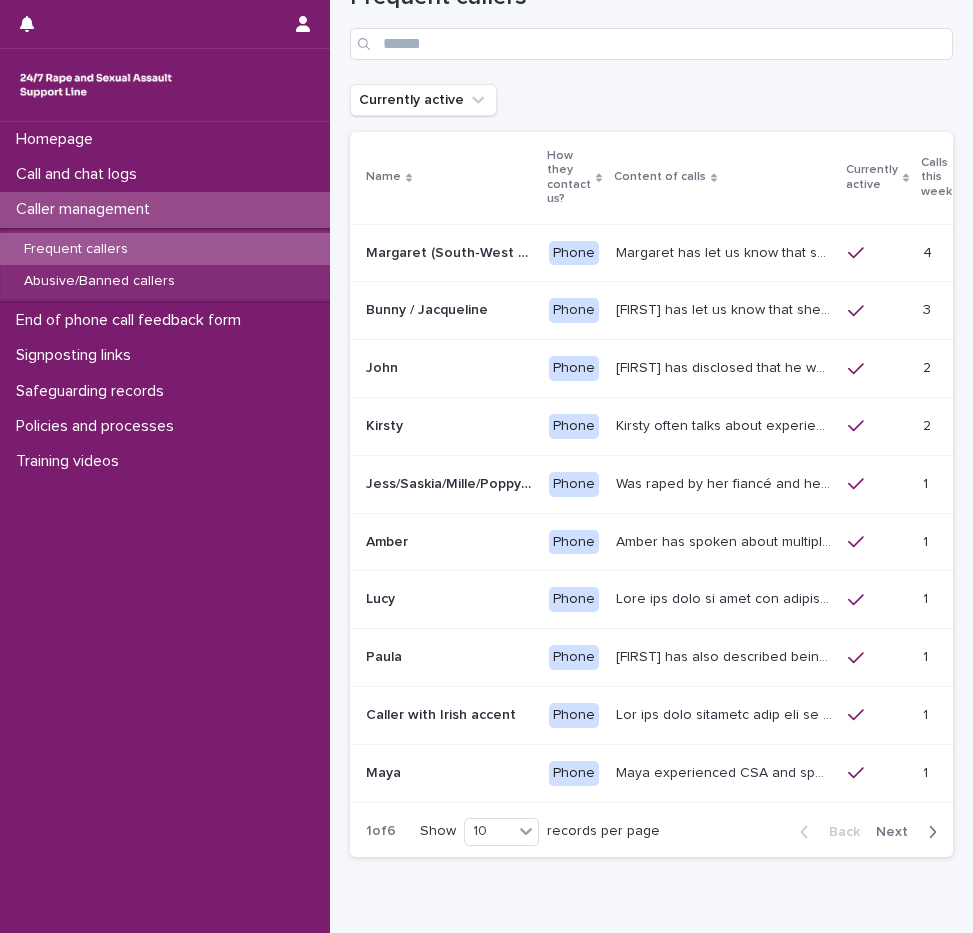 scroll, scrollTop: 122, scrollLeft: 0, axis: vertical 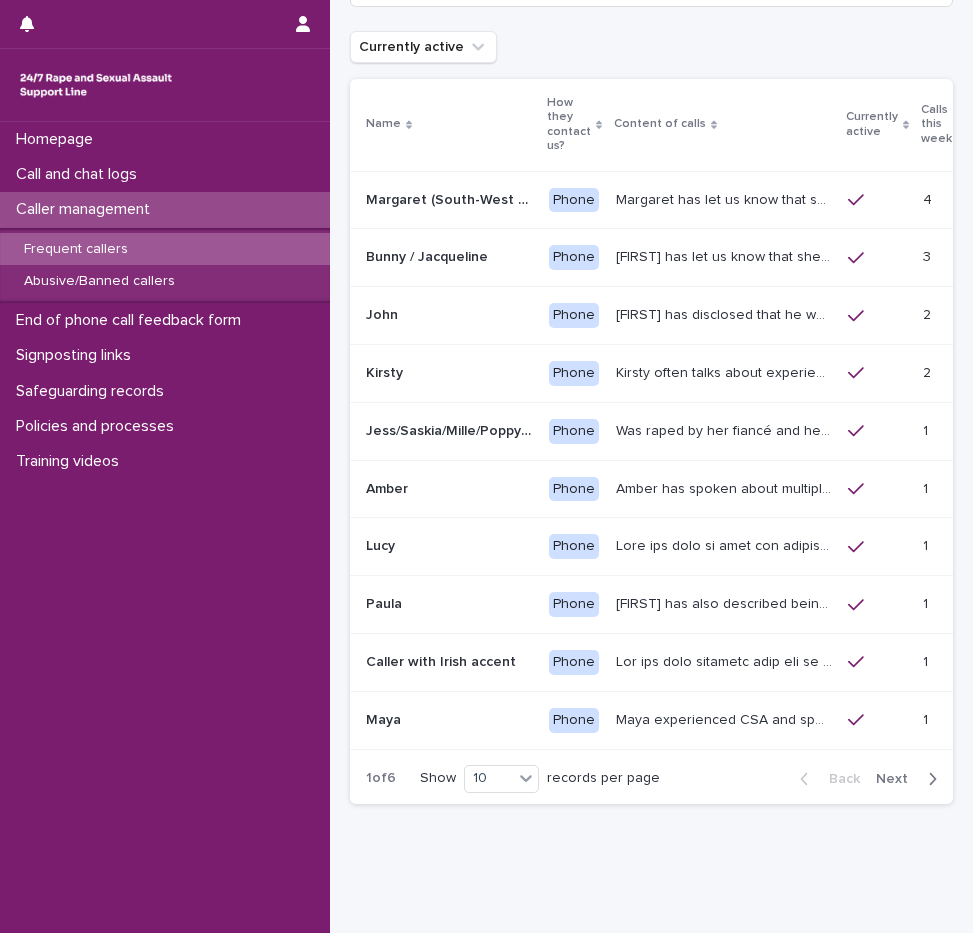 click on "Next" at bounding box center [898, 779] 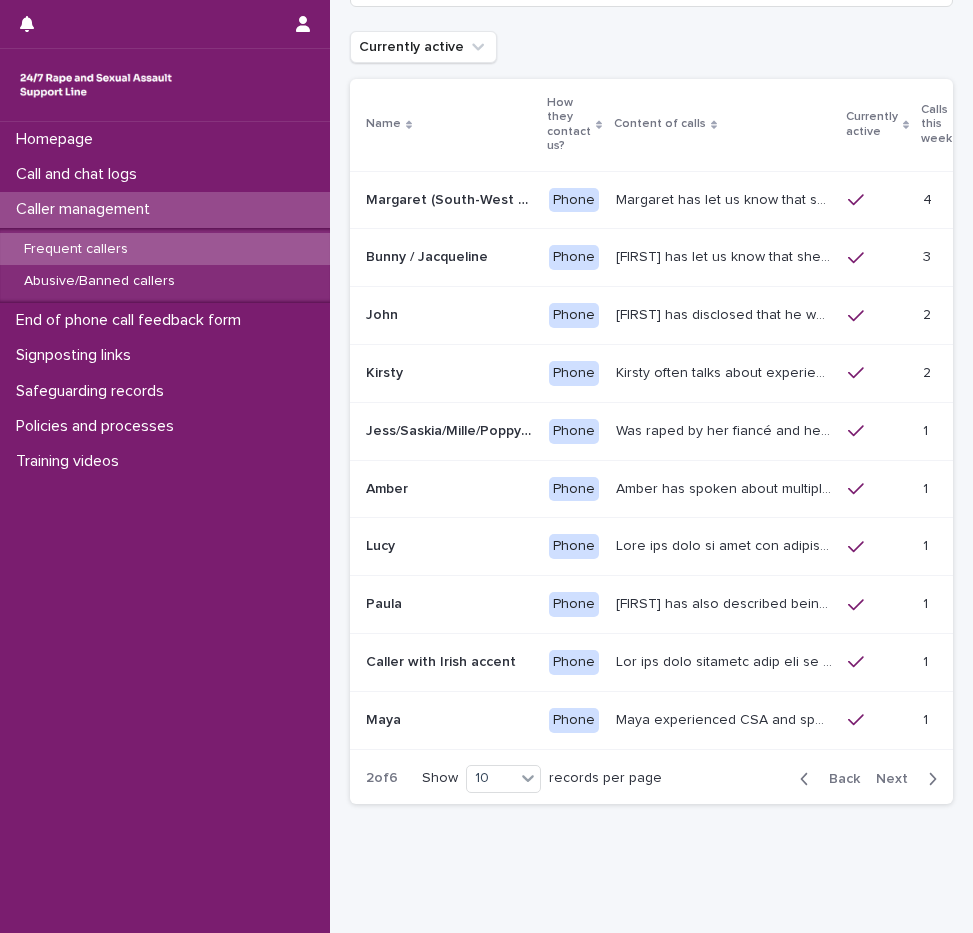 scroll, scrollTop: 107, scrollLeft: 0, axis: vertical 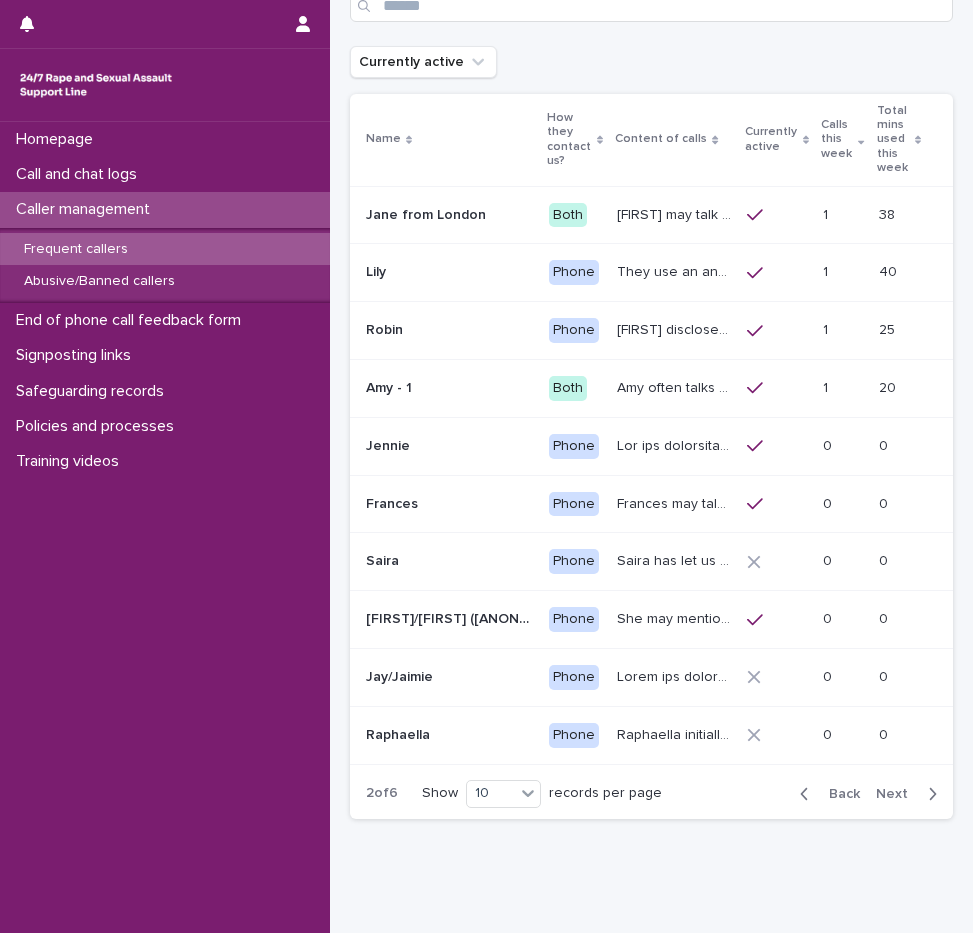 click on "Back" at bounding box center (838, 794) 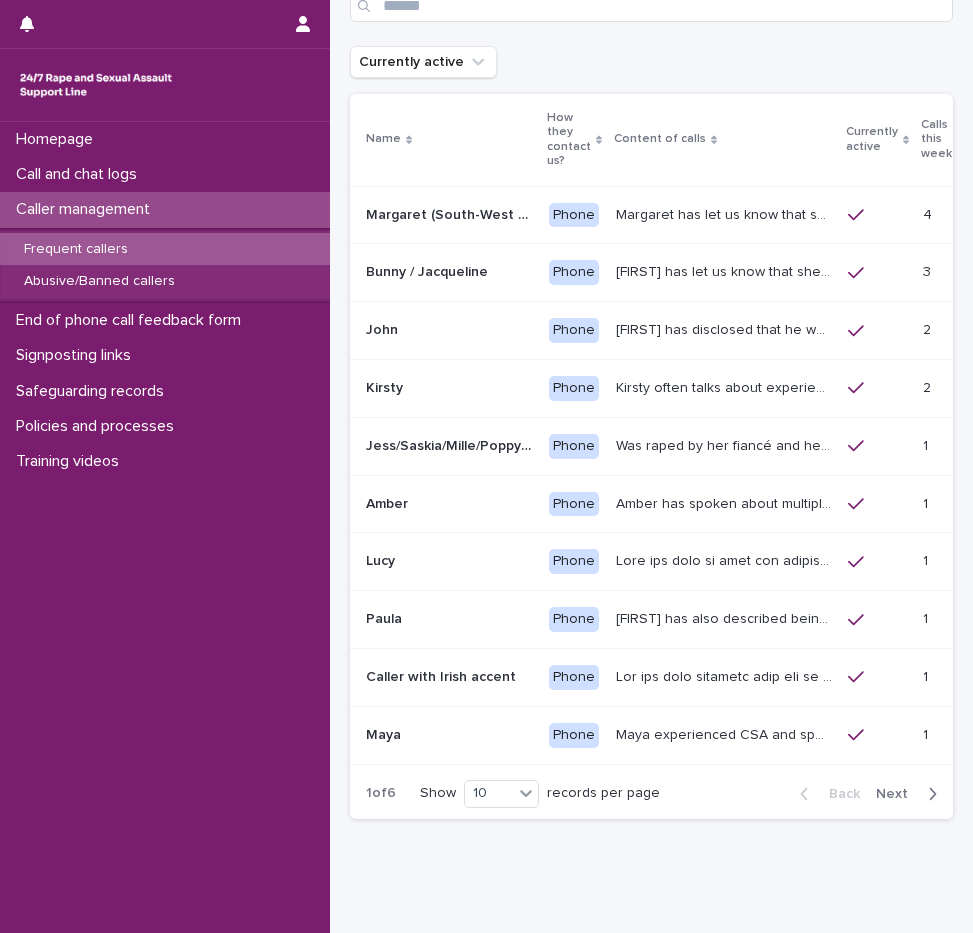 scroll, scrollTop: 122, scrollLeft: 0, axis: vertical 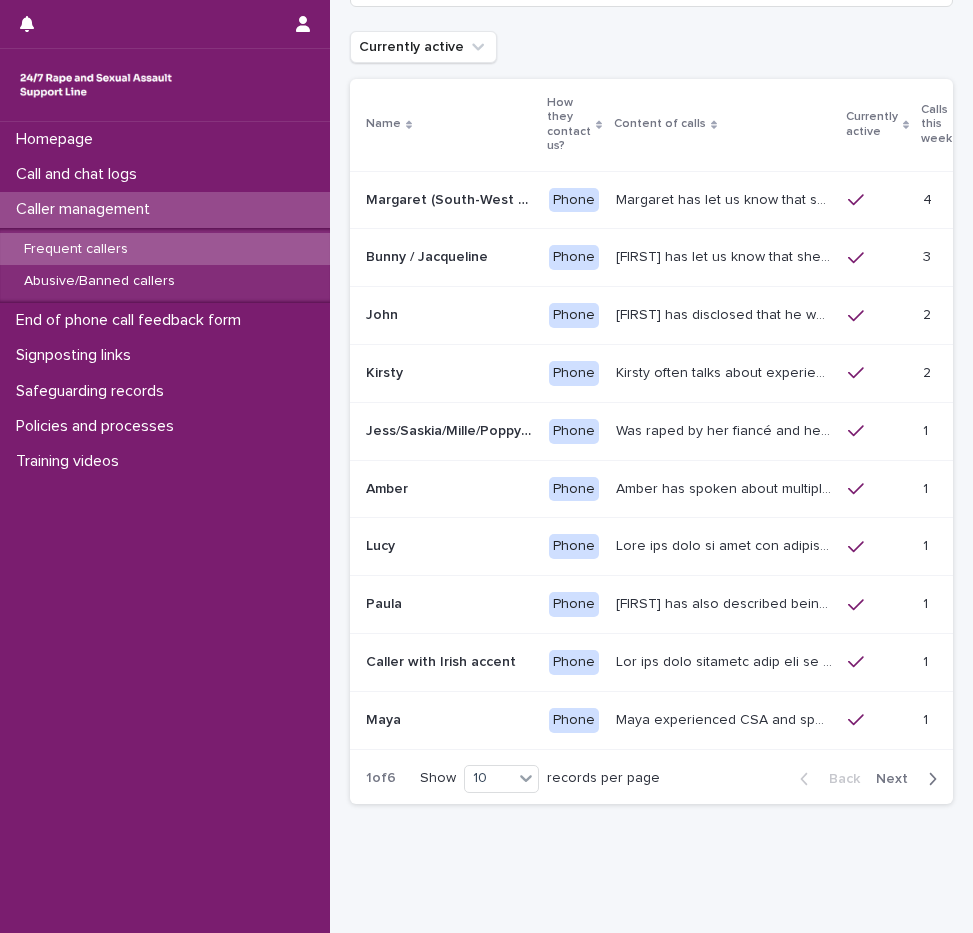 click on "Currently active" at bounding box center (651, 47) 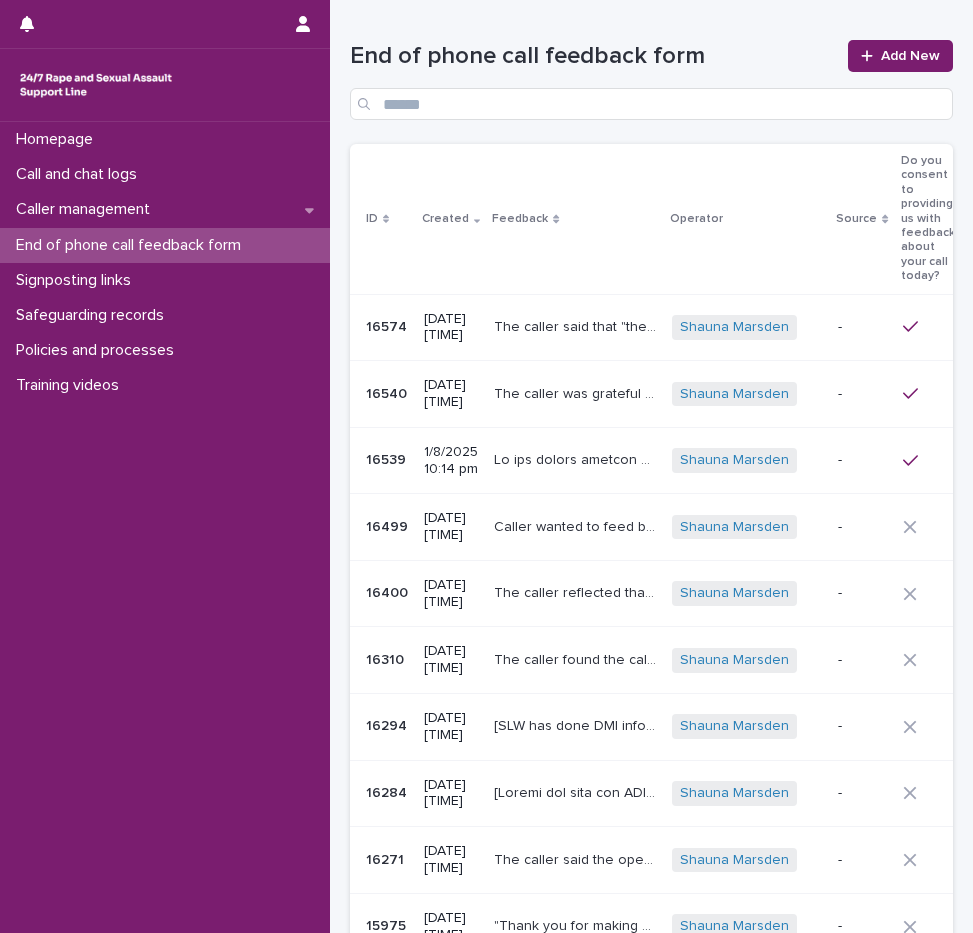 scroll, scrollTop: 0, scrollLeft: 0, axis: both 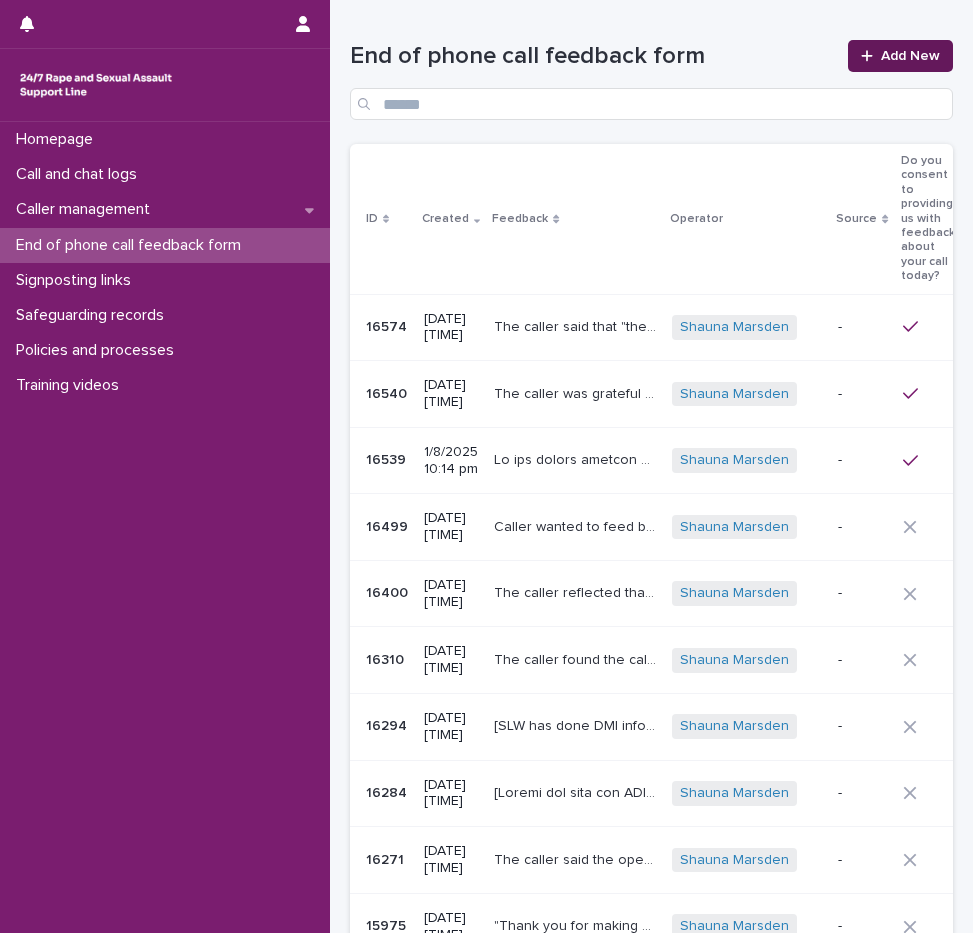 click on "Add New" at bounding box center (910, 56) 